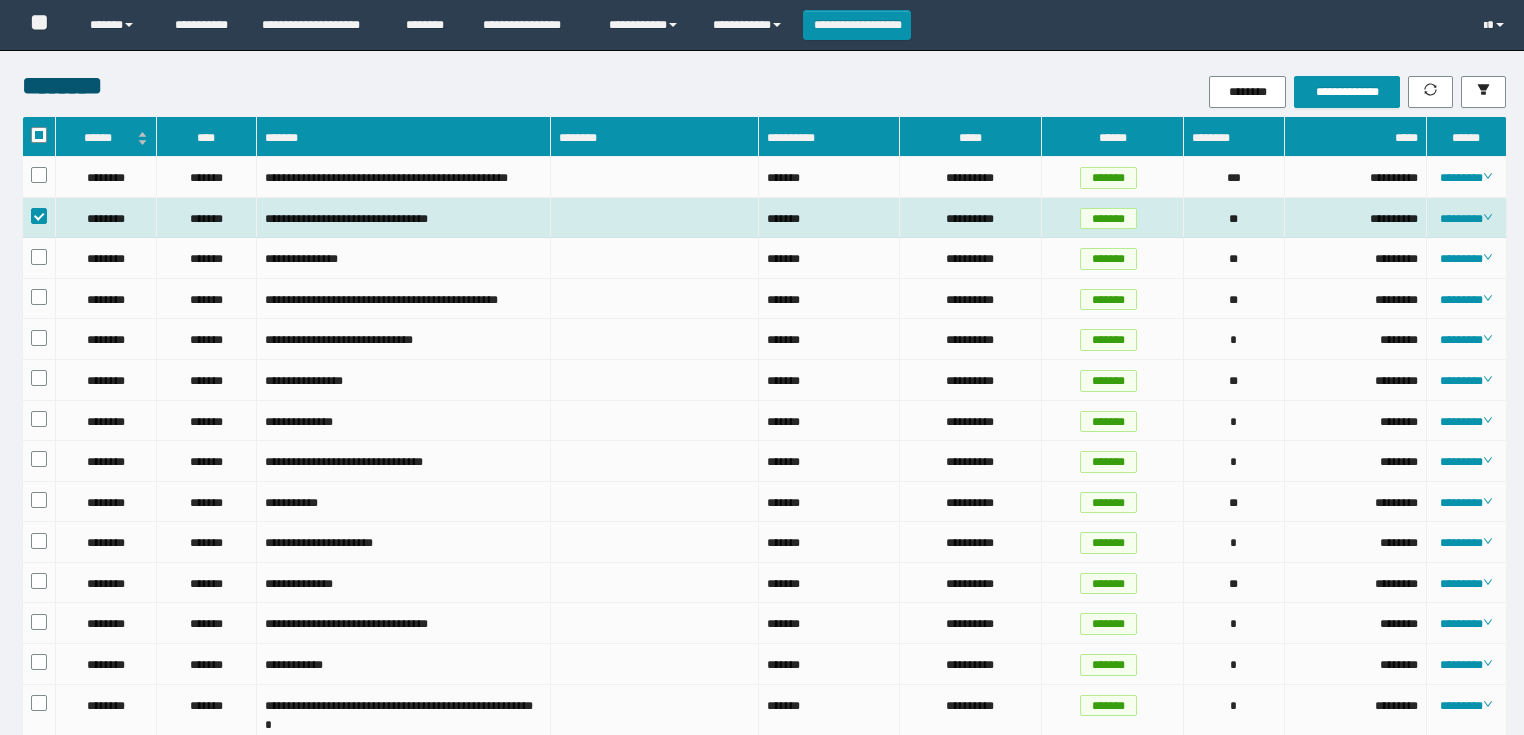 scroll, scrollTop: 0, scrollLeft: 0, axis: both 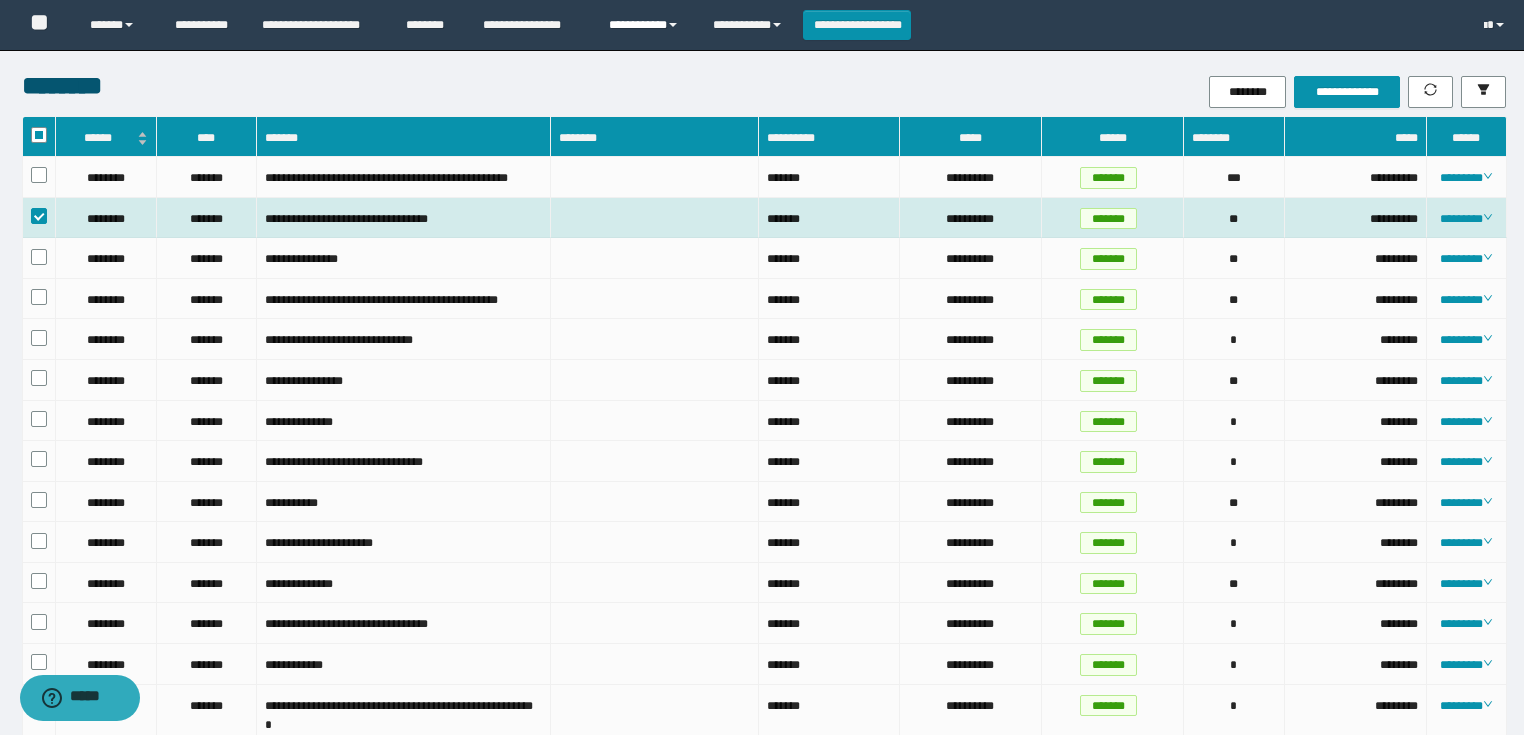 click on "**********" at bounding box center [646, 25] 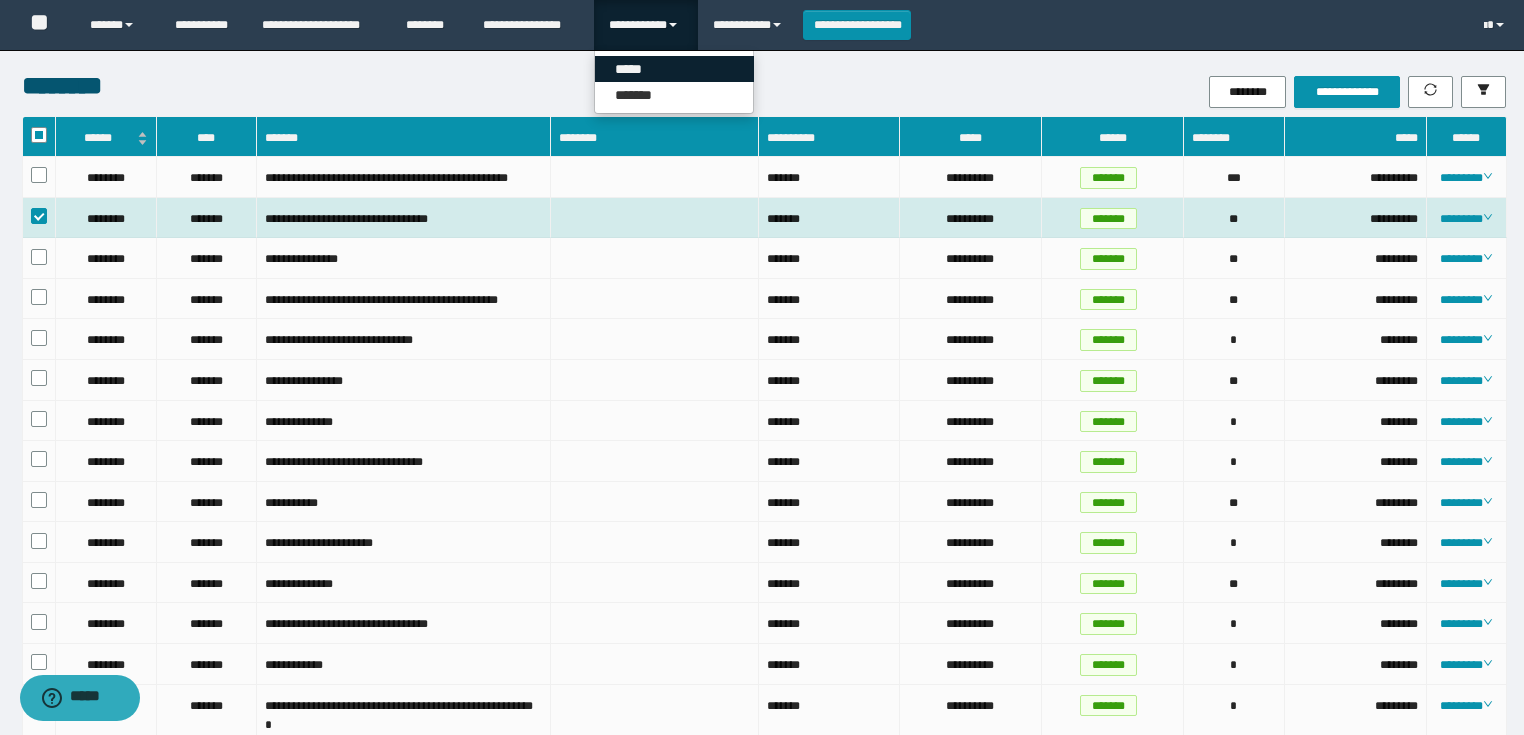 click on "*****" at bounding box center [674, 69] 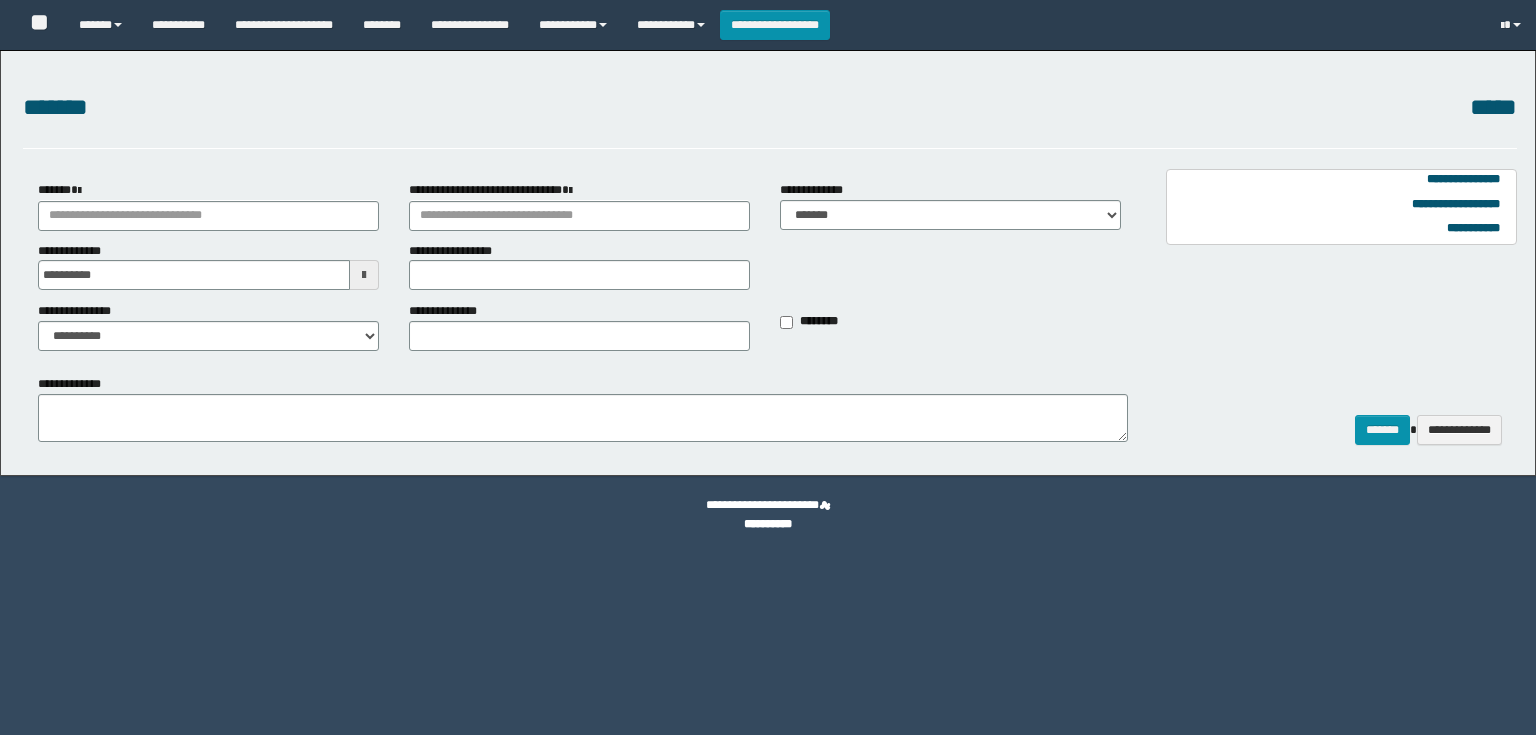 scroll, scrollTop: 0, scrollLeft: 0, axis: both 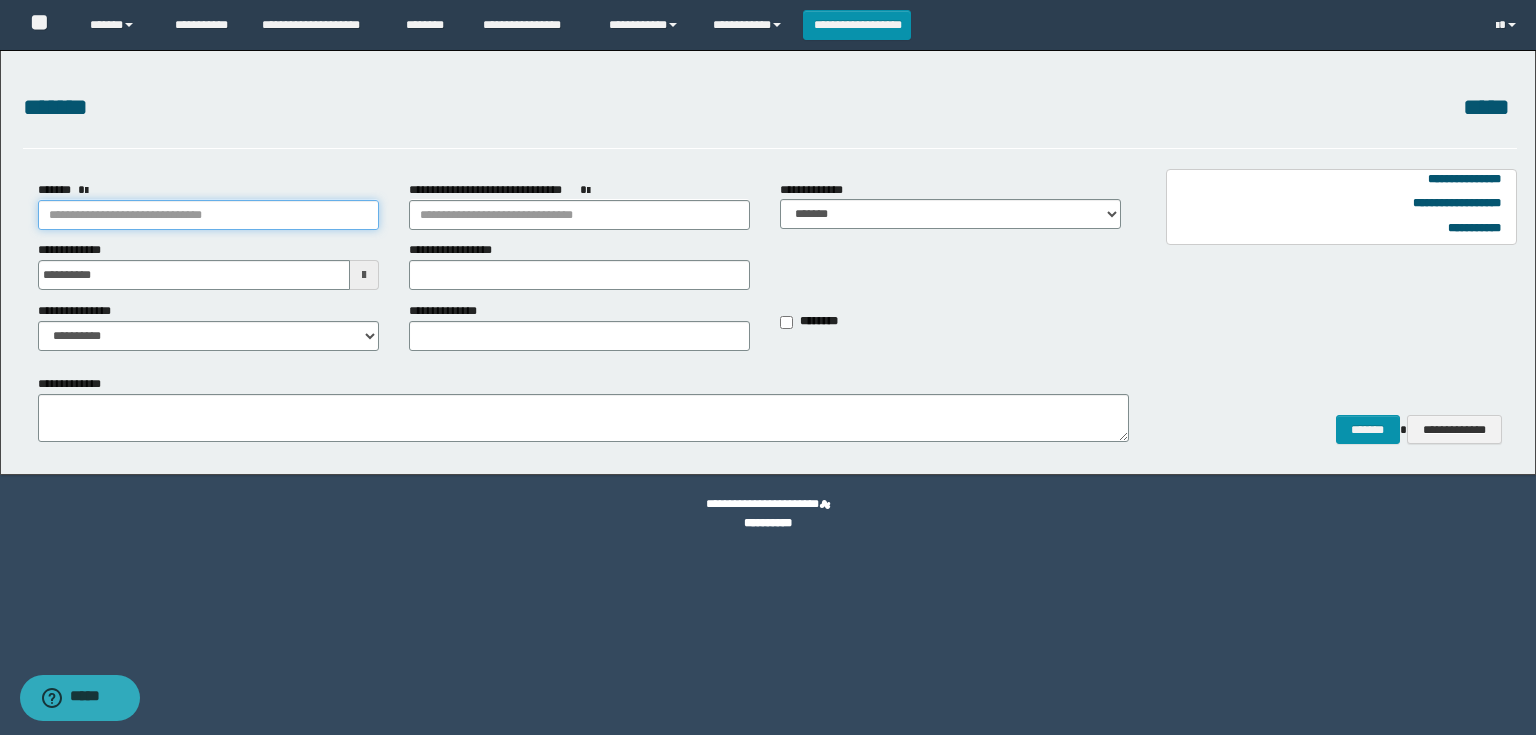 click on "*******" at bounding box center (208, 215) 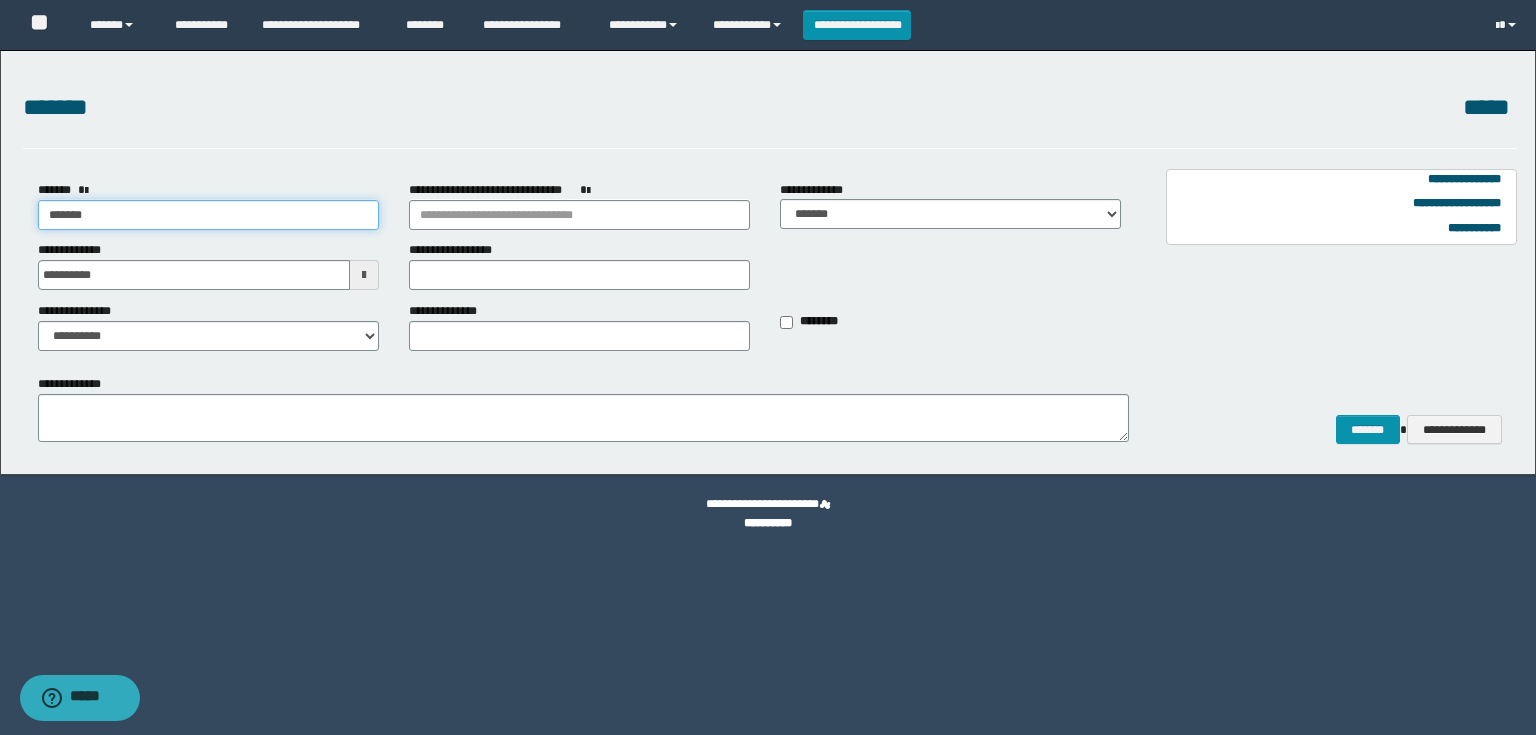 type on "********" 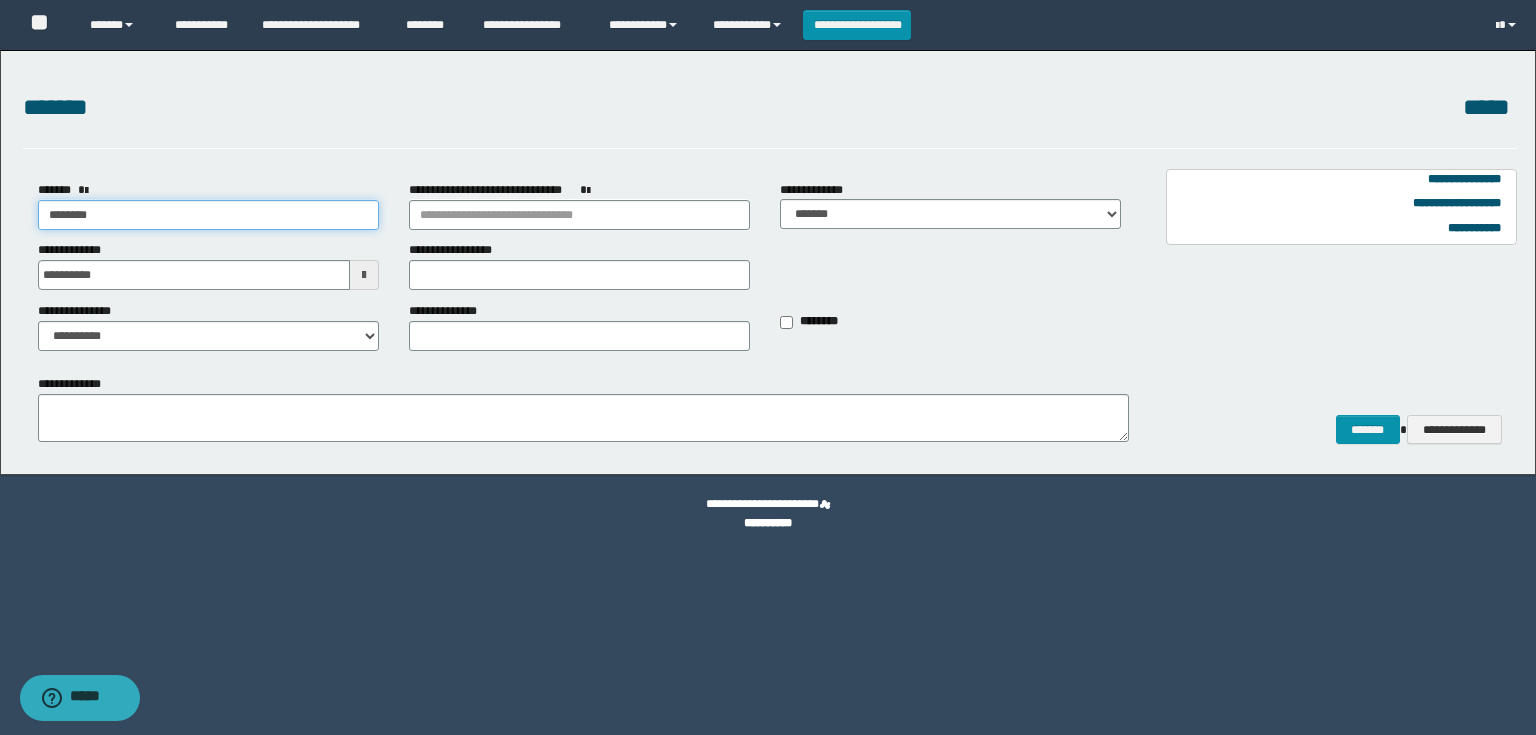 type on "********" 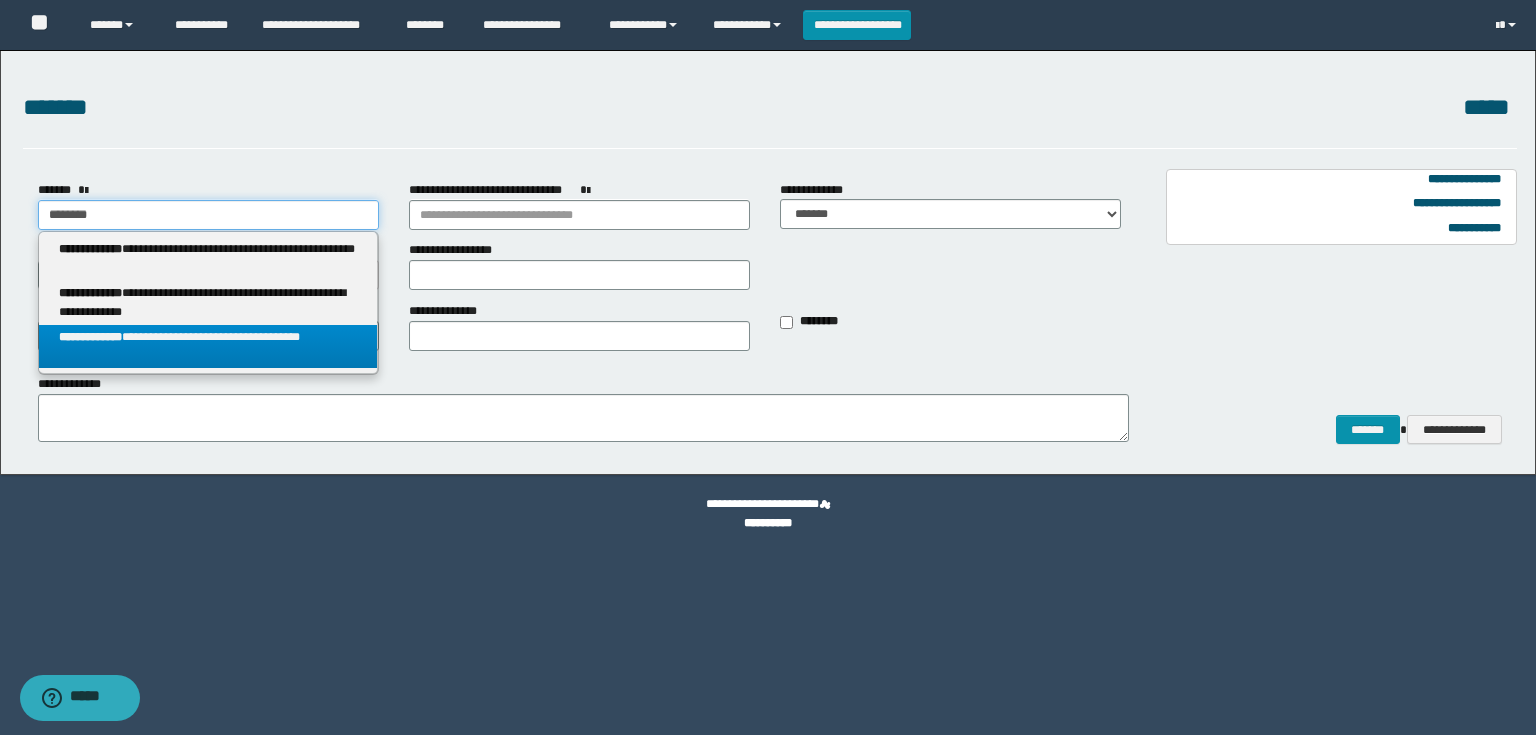 type on "********" 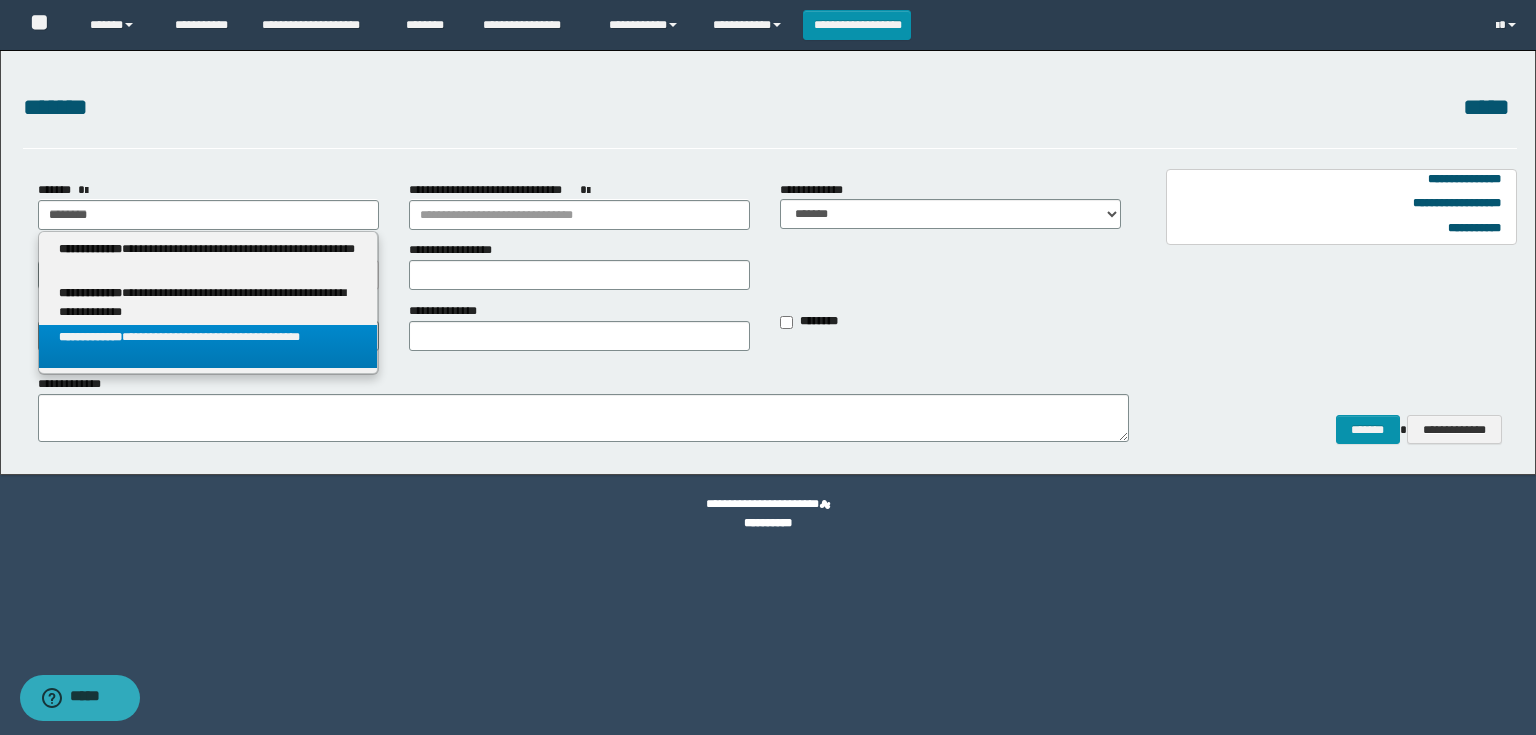 click on "**********" at bounding box center [208, 347] 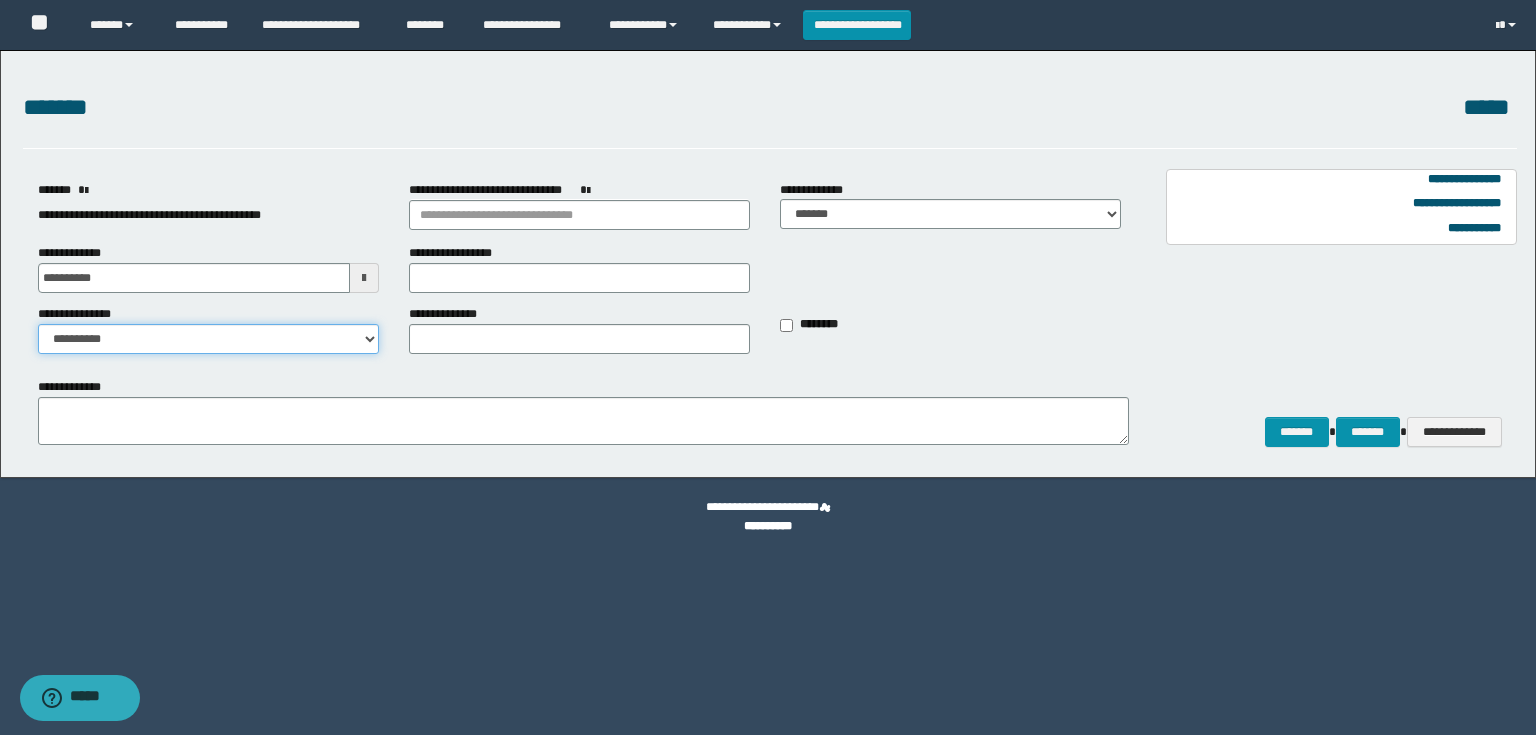 click on "**********" at bounding box center (208, 339) 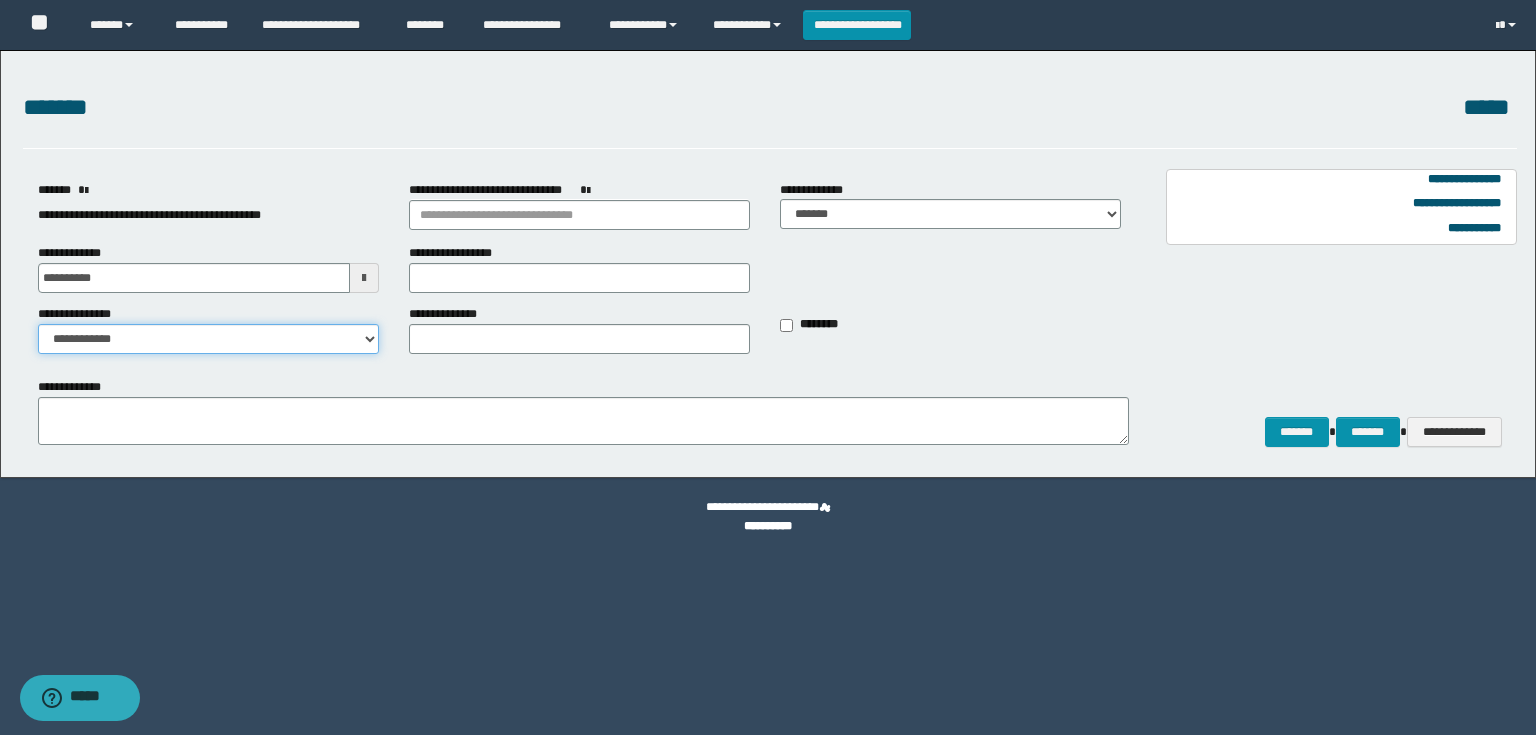 click on "**********" at bounding box center [208, 339] 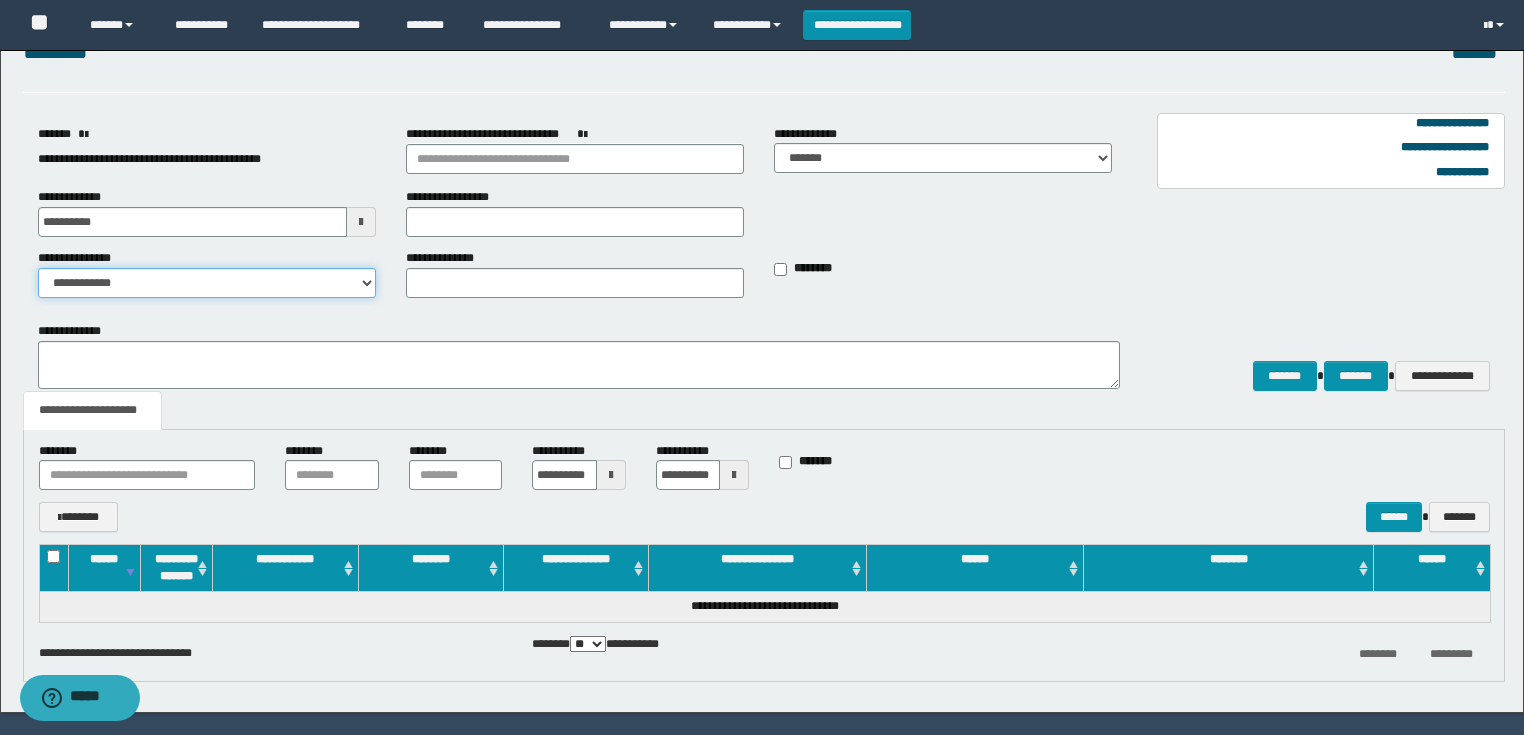 scroll, scrollTop: 111, scrollLeft: 0, axis: vertical 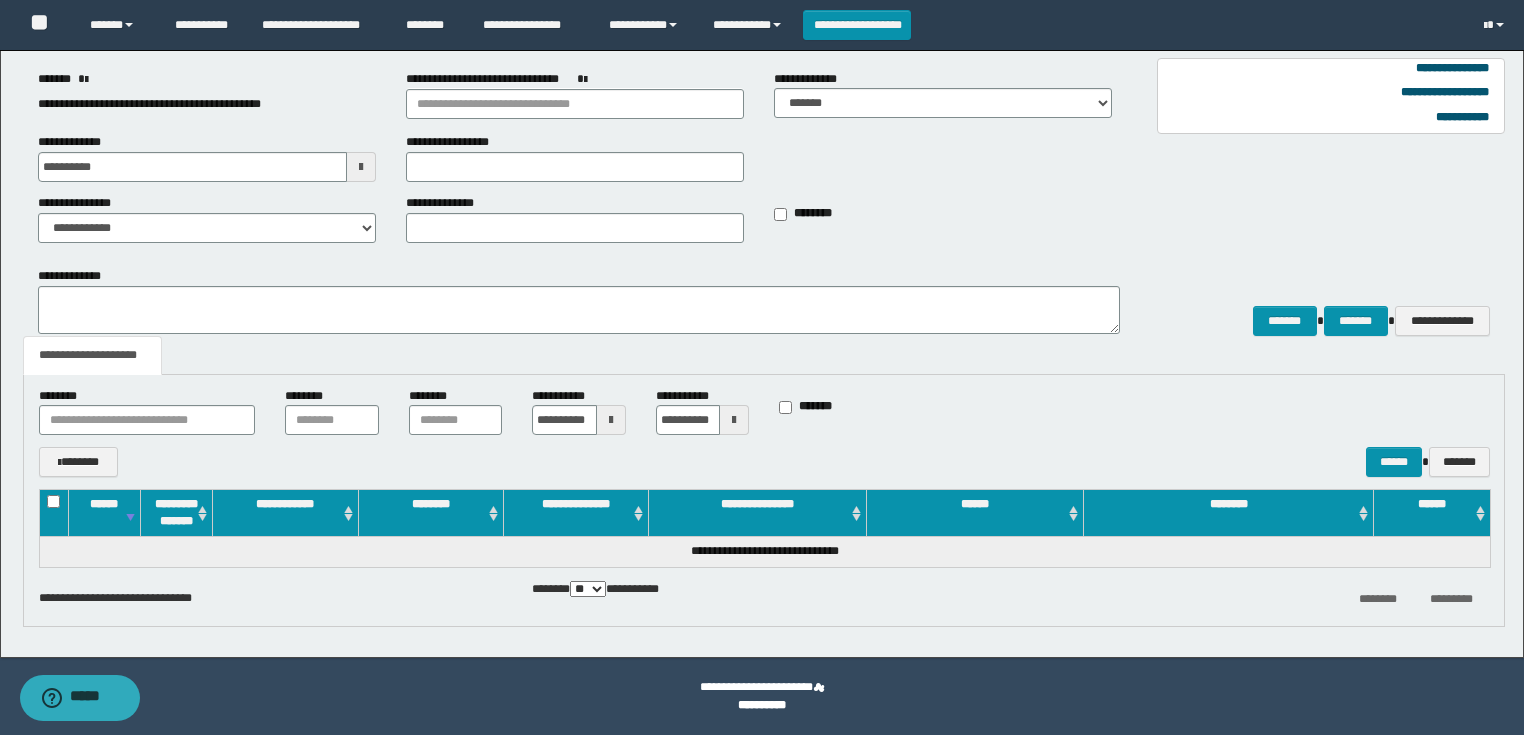 click at bounding box center [611, 420] 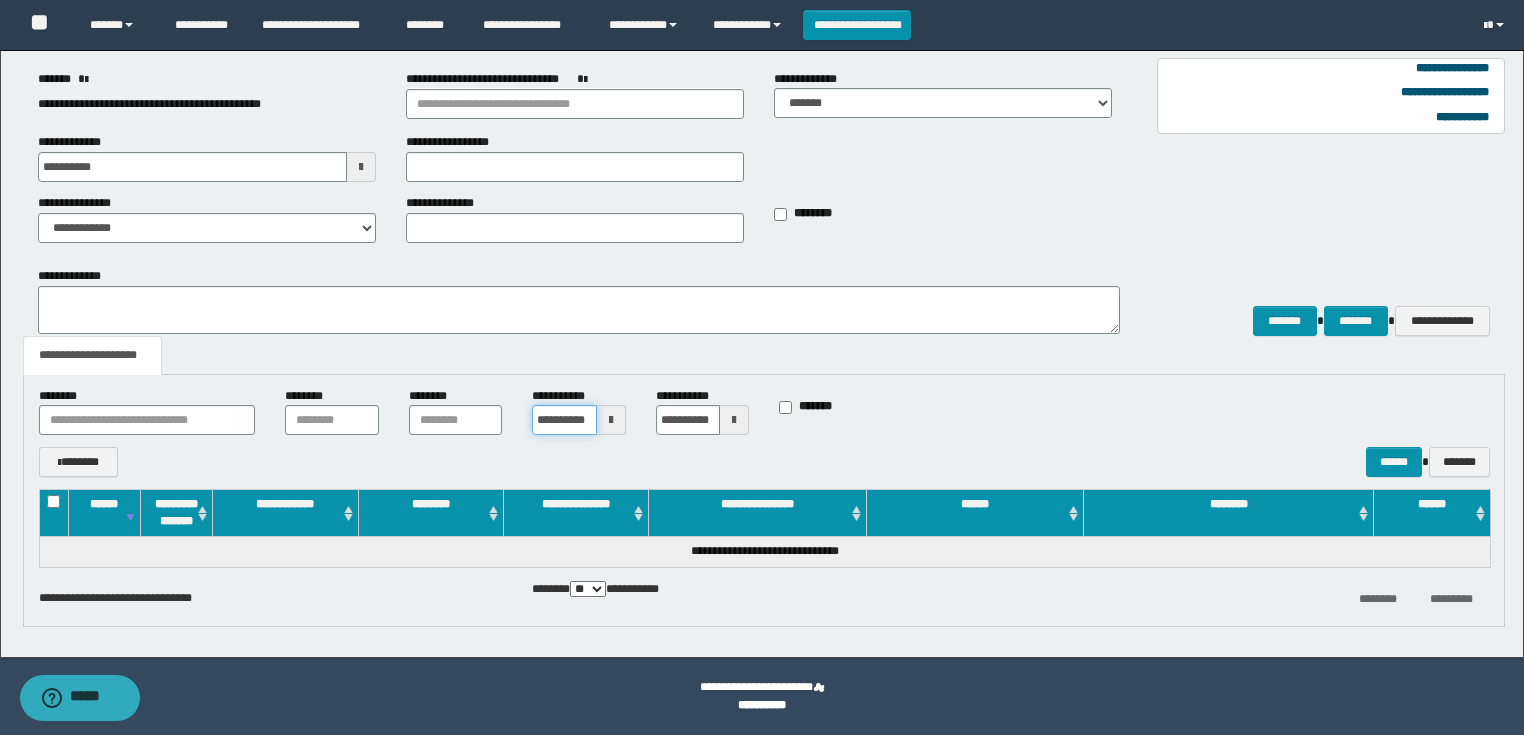 scroll, scrollTop: 0, scrollLeft: 16, axis: horizontal 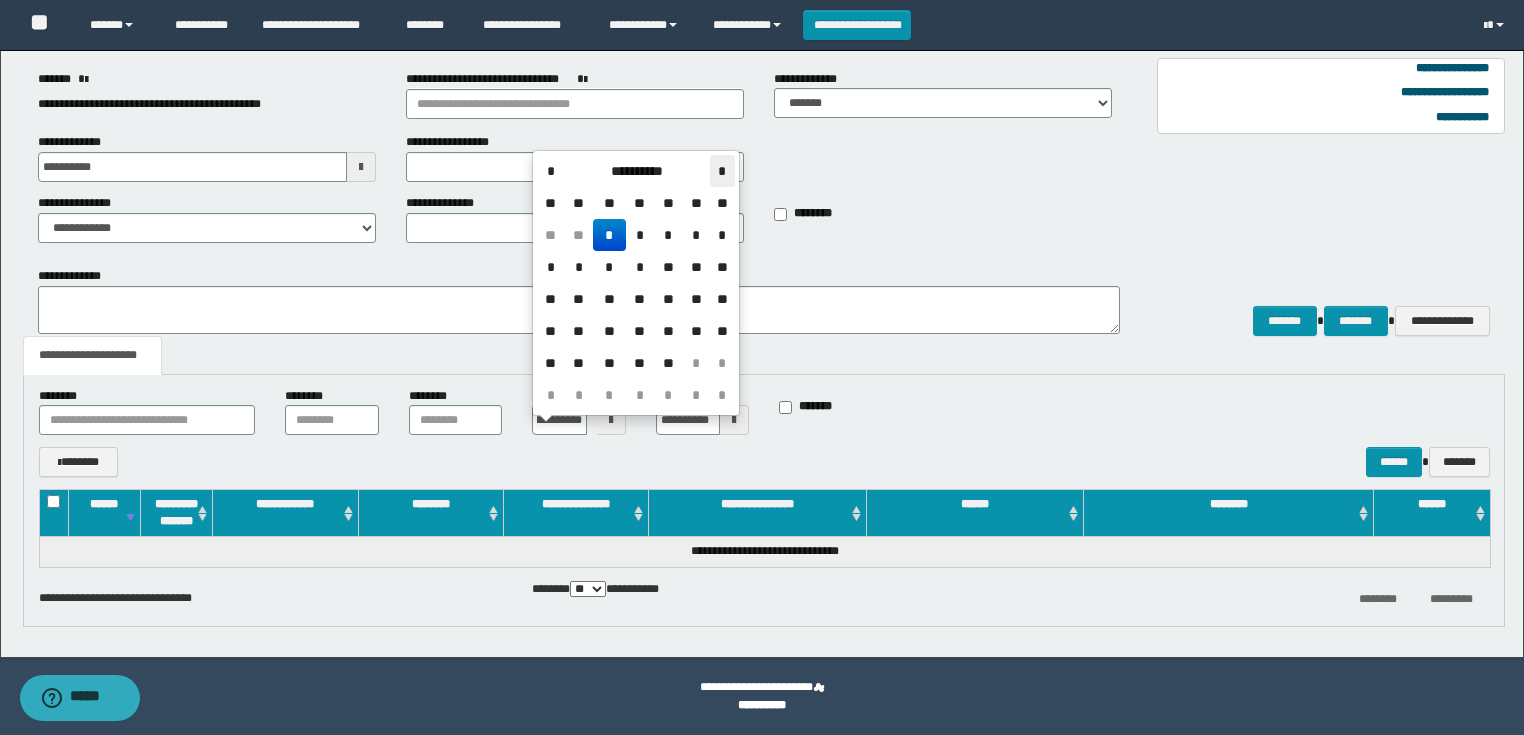 click on "*" at bounding box center (722, 171) 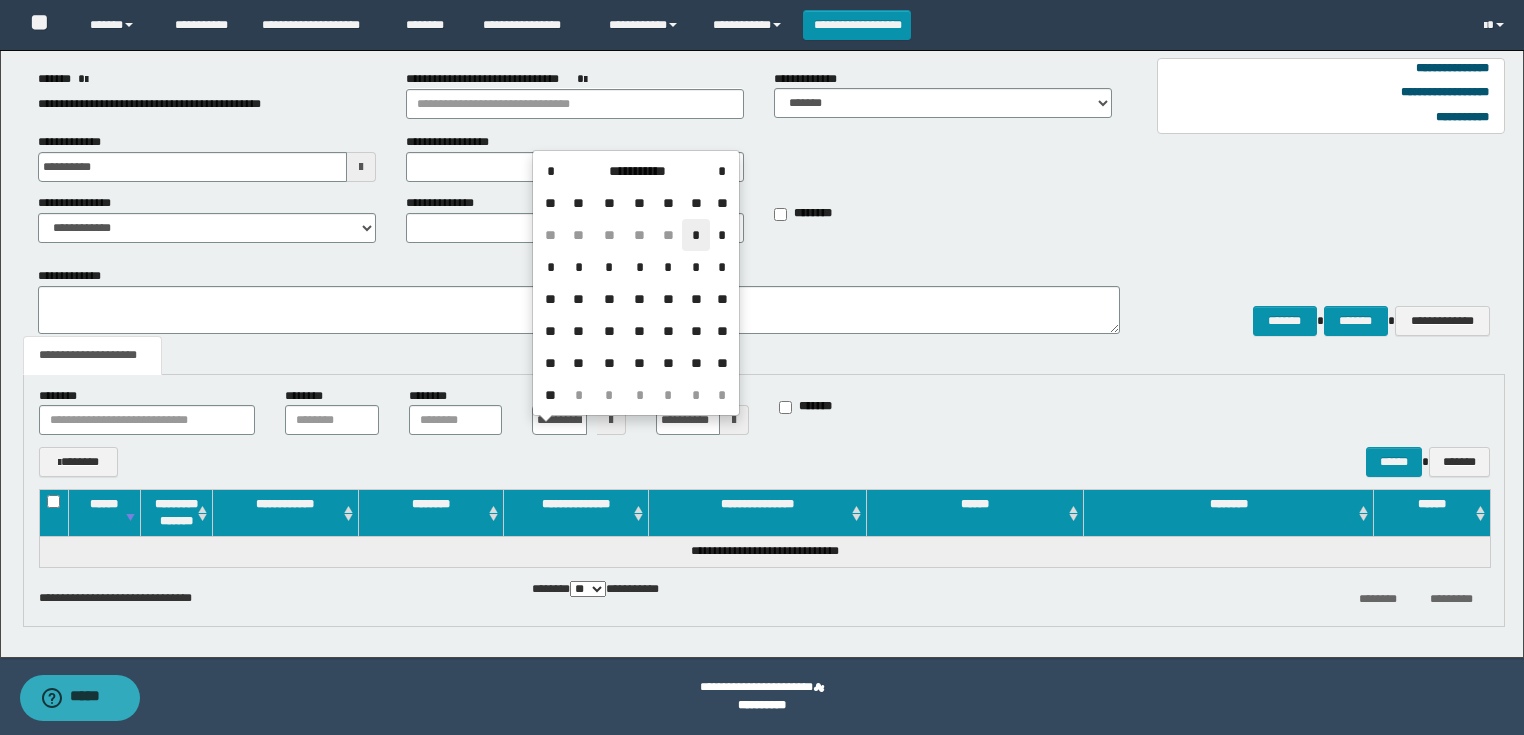 click on "*" at bounding box center [696, 235] 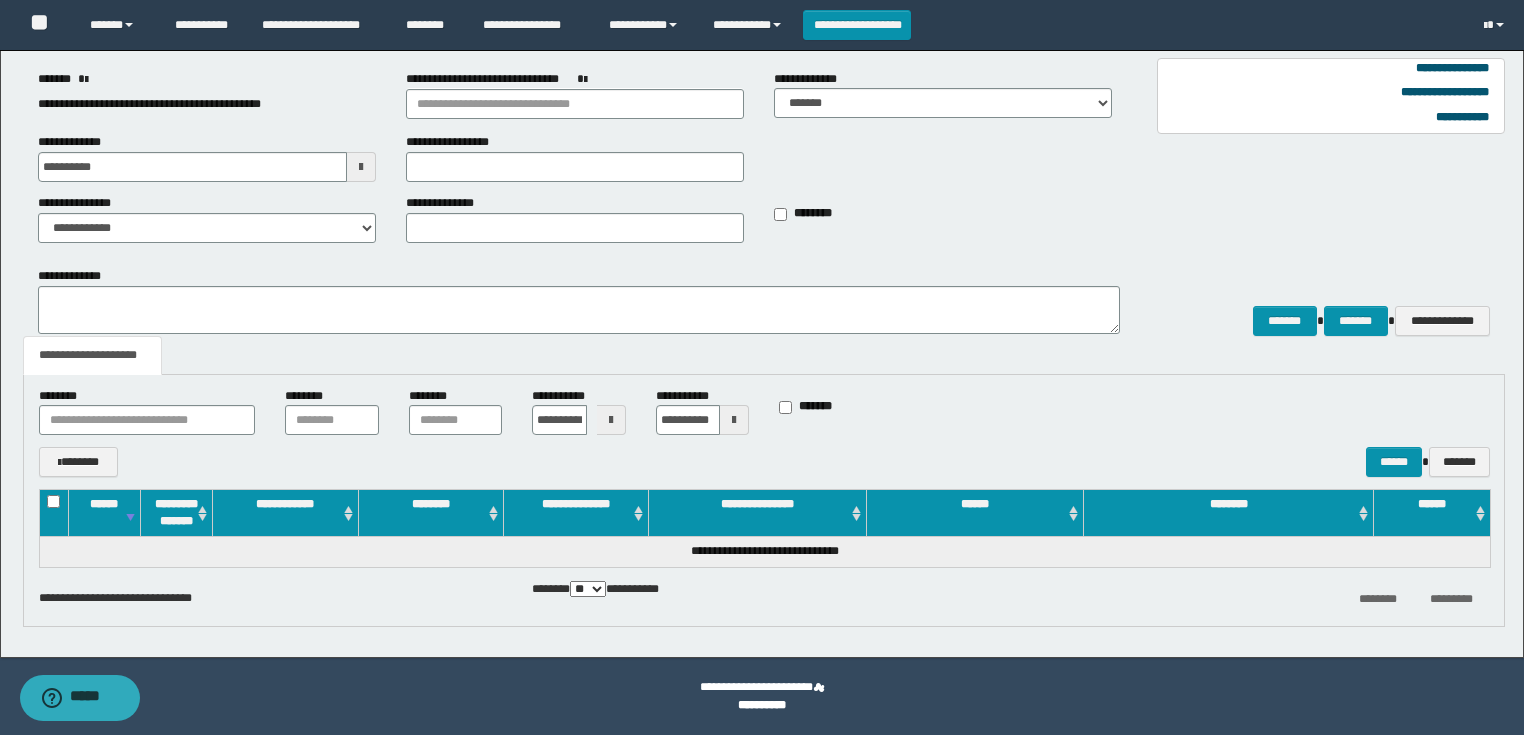 click at bounding box center [734, 420] 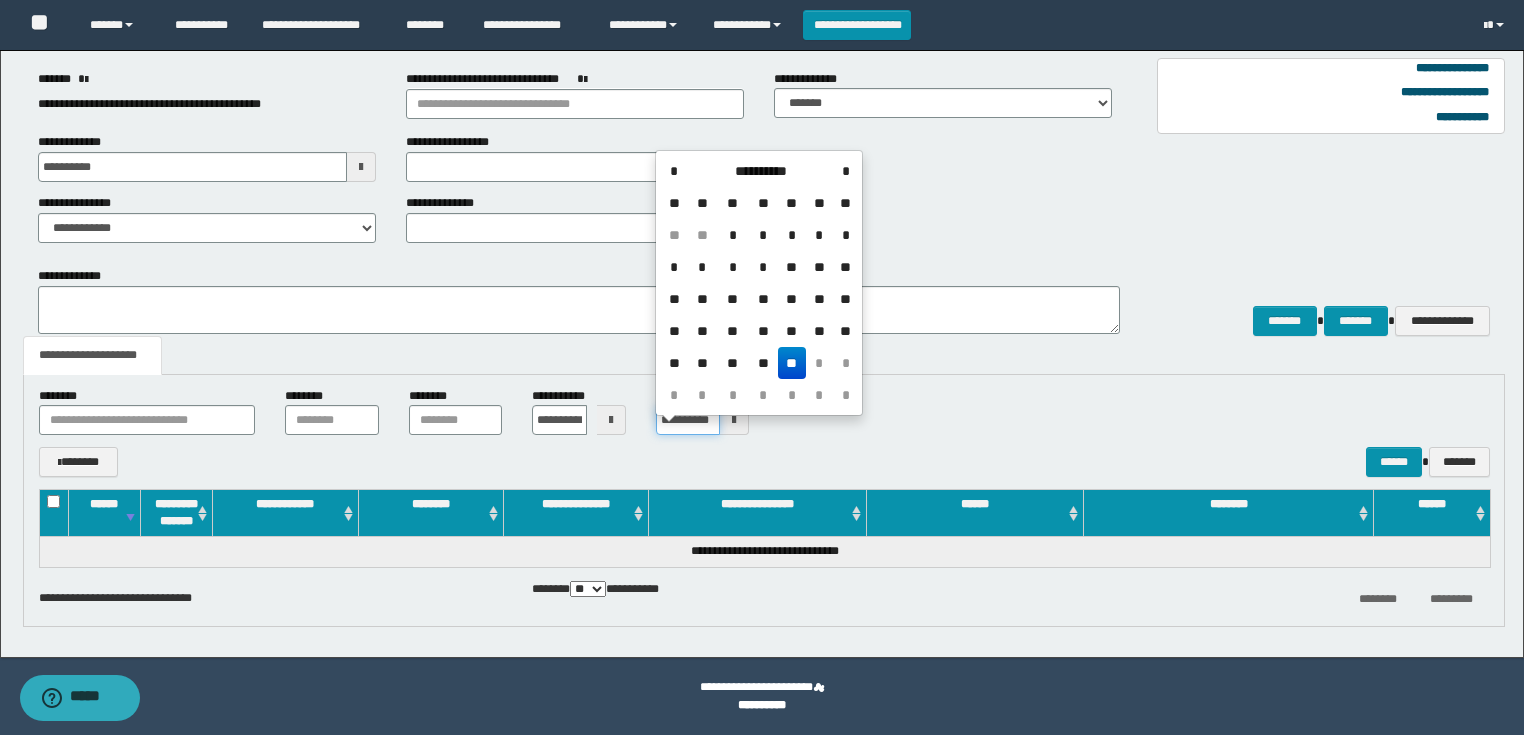 scroll, scrollTop: 0, scrollLeft: 16, axis: horizontal 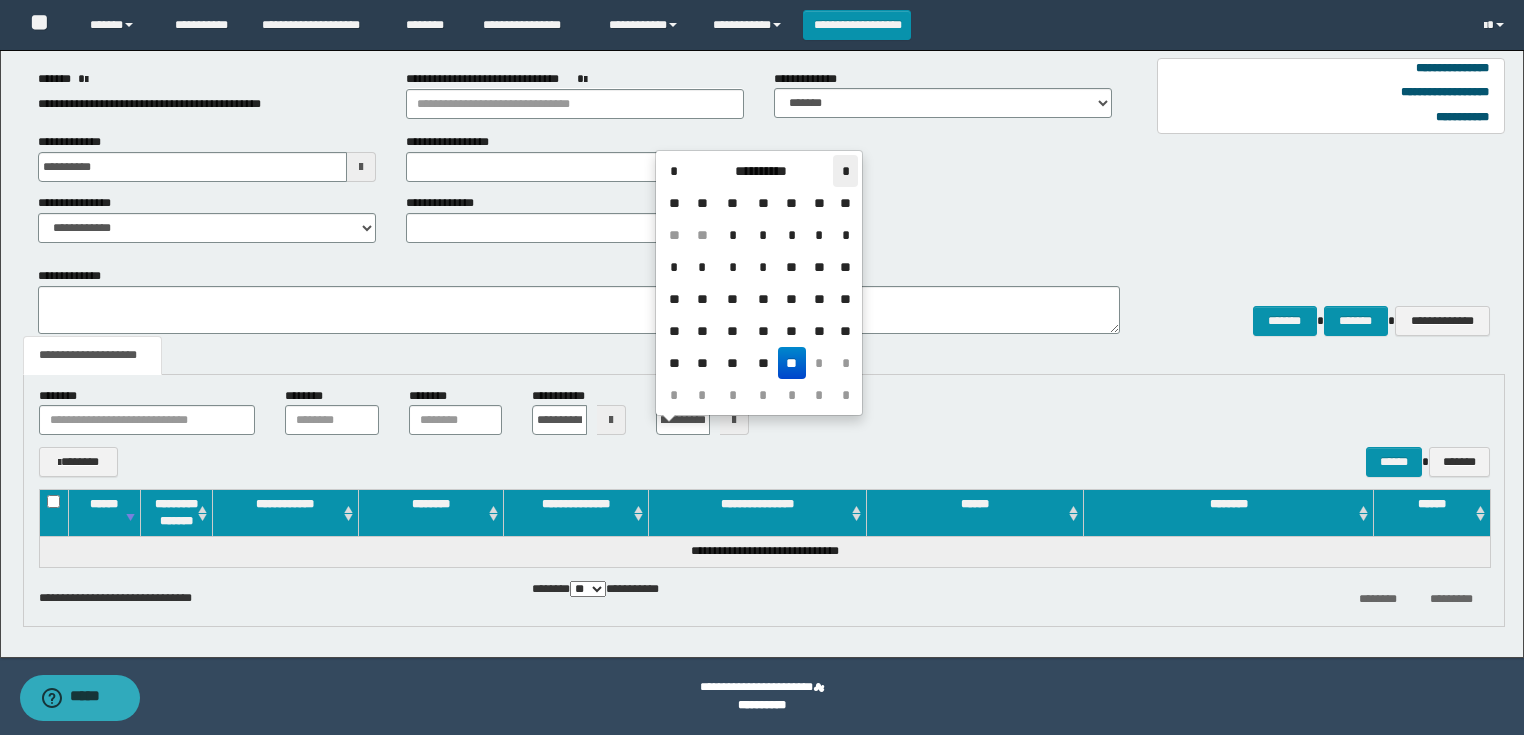 click on "*" at bounding box center (845, 171) 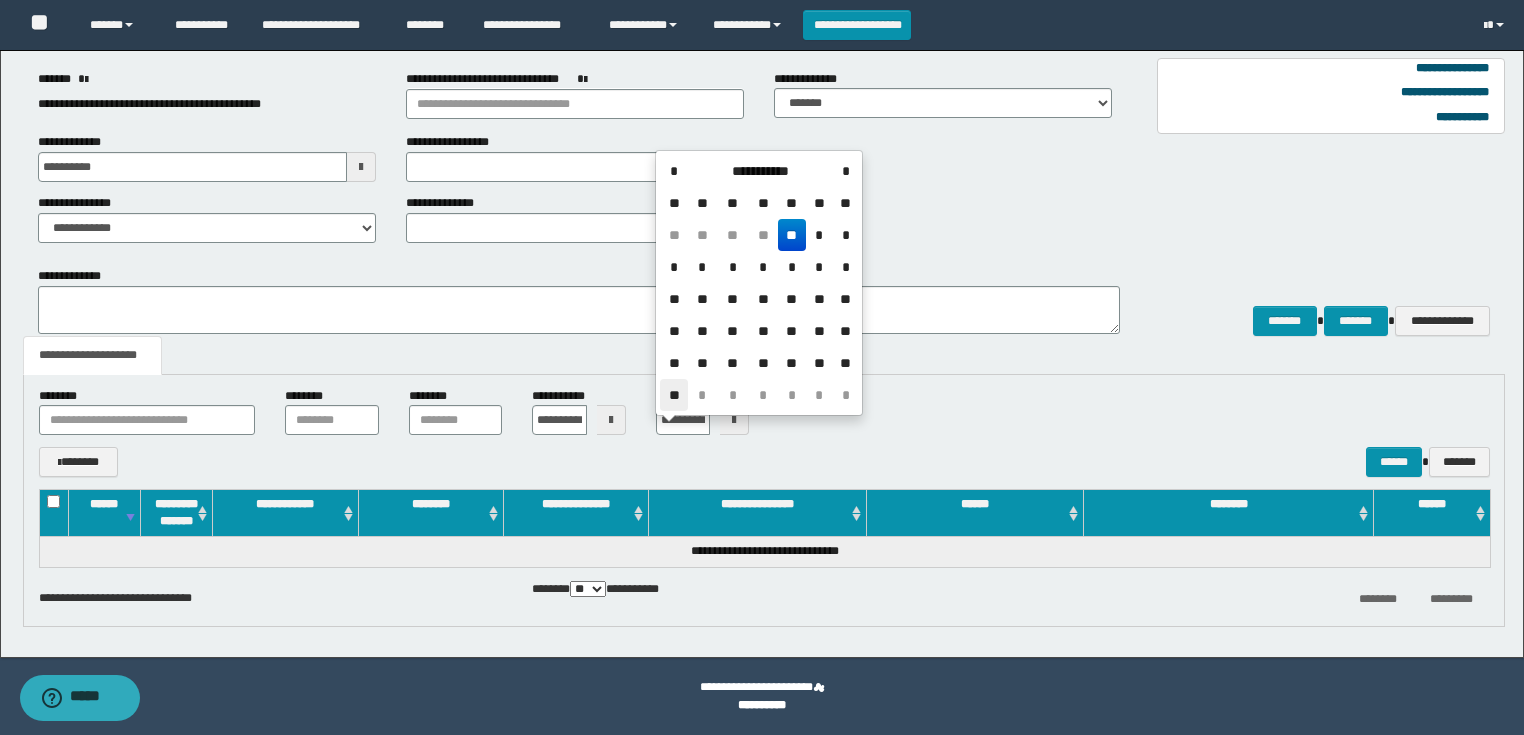 click on "**" at bounding box center (674, 395) 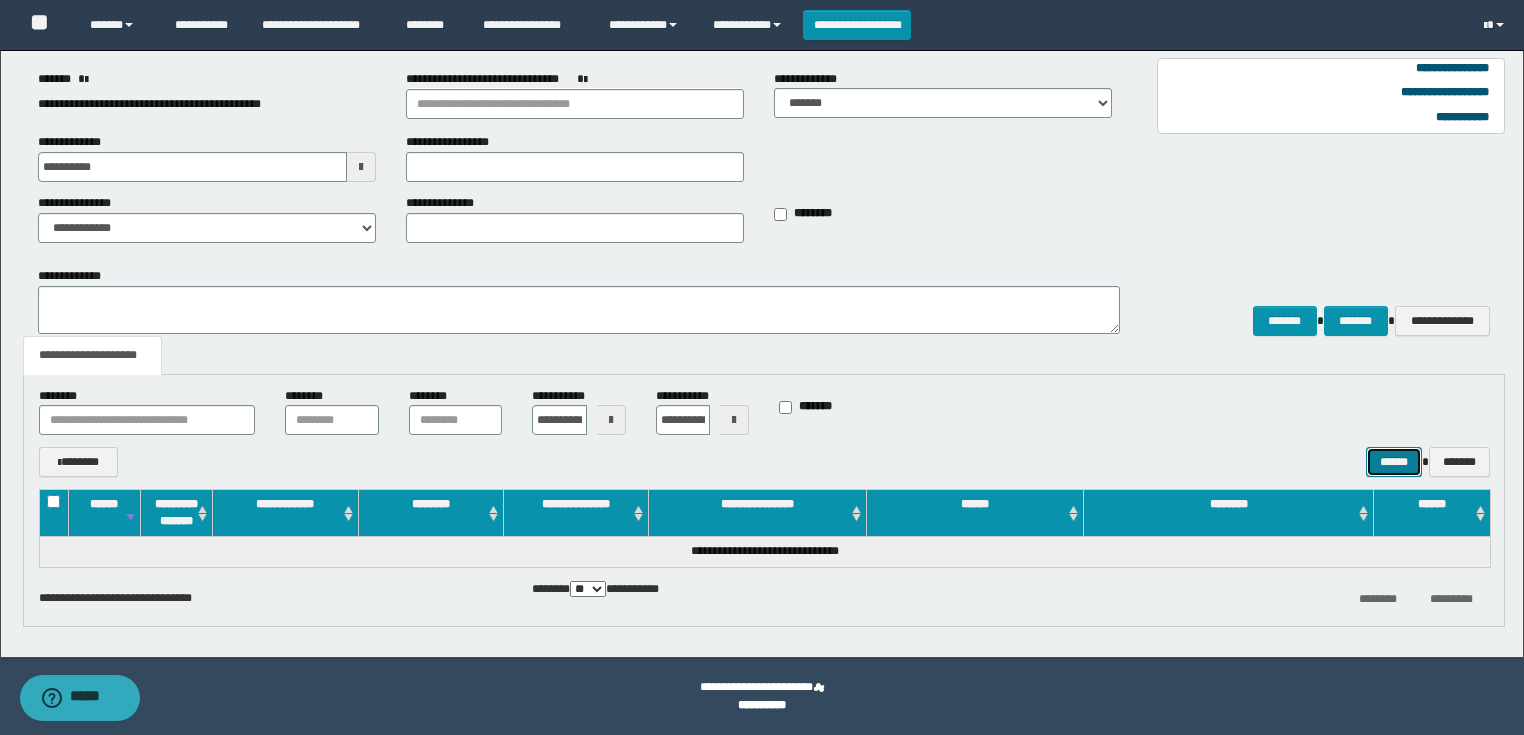 click on "******" at bounding box center [1394, 462] 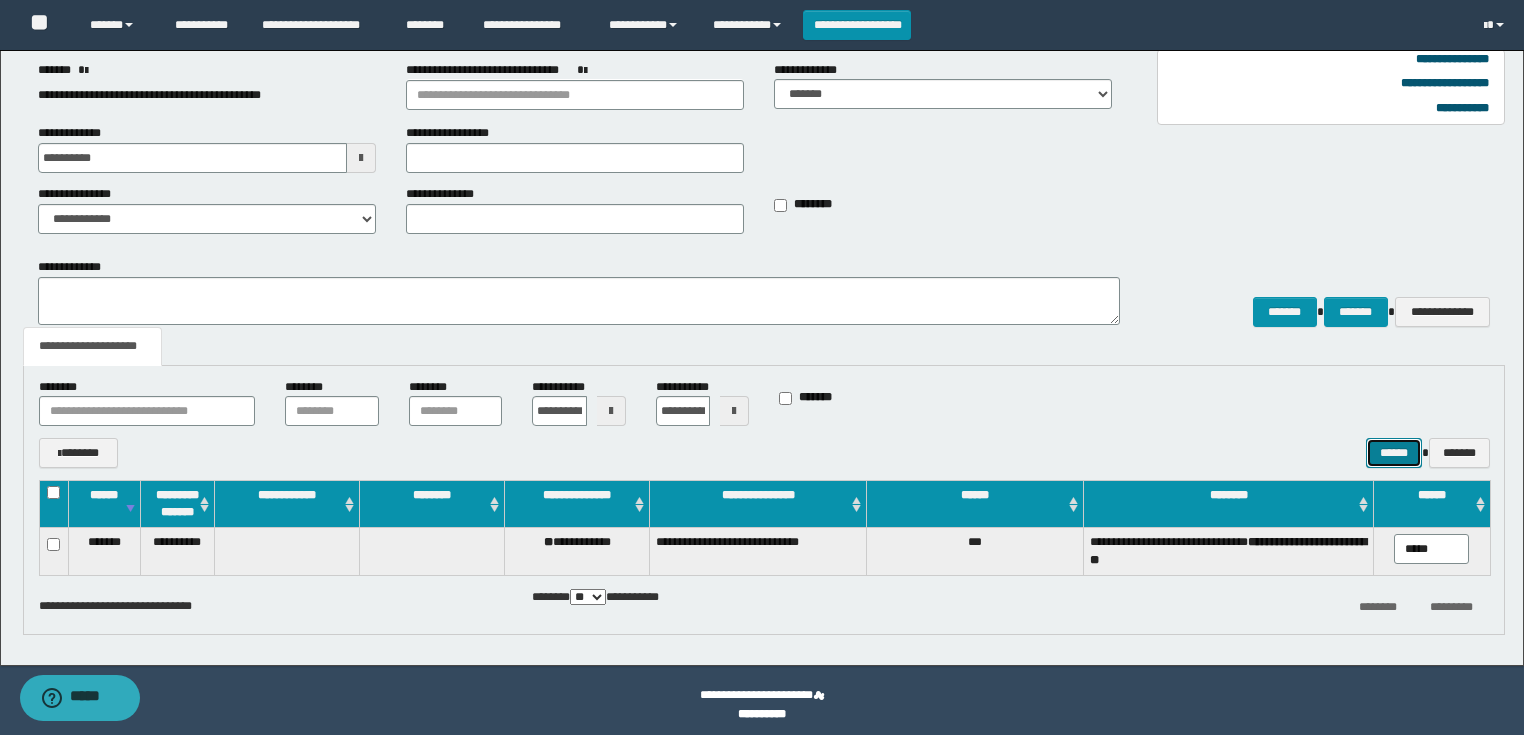 scroll, scrollTop: 128, scrollLeft: 0, axis: vertical 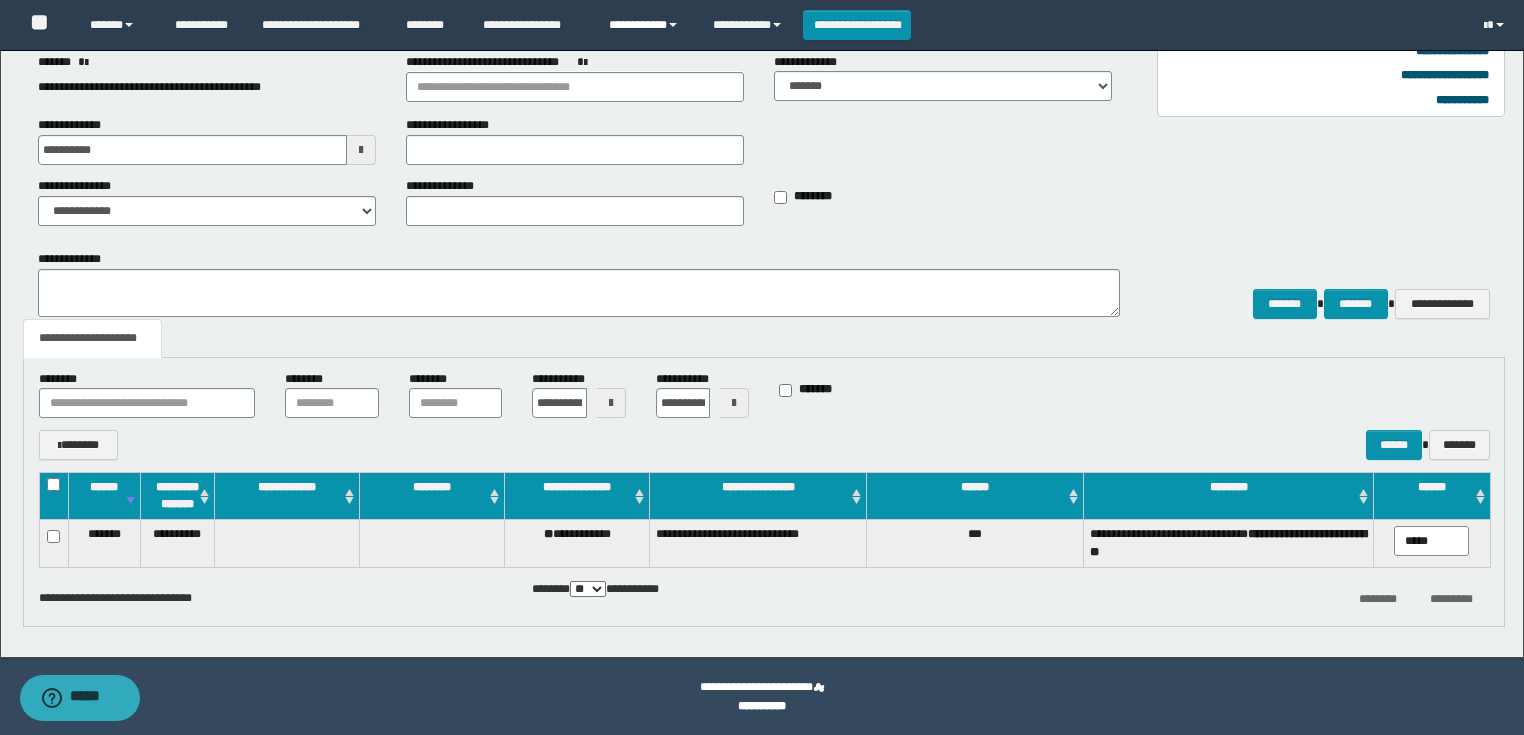 click on "**********" at bounding box center (646, 25) 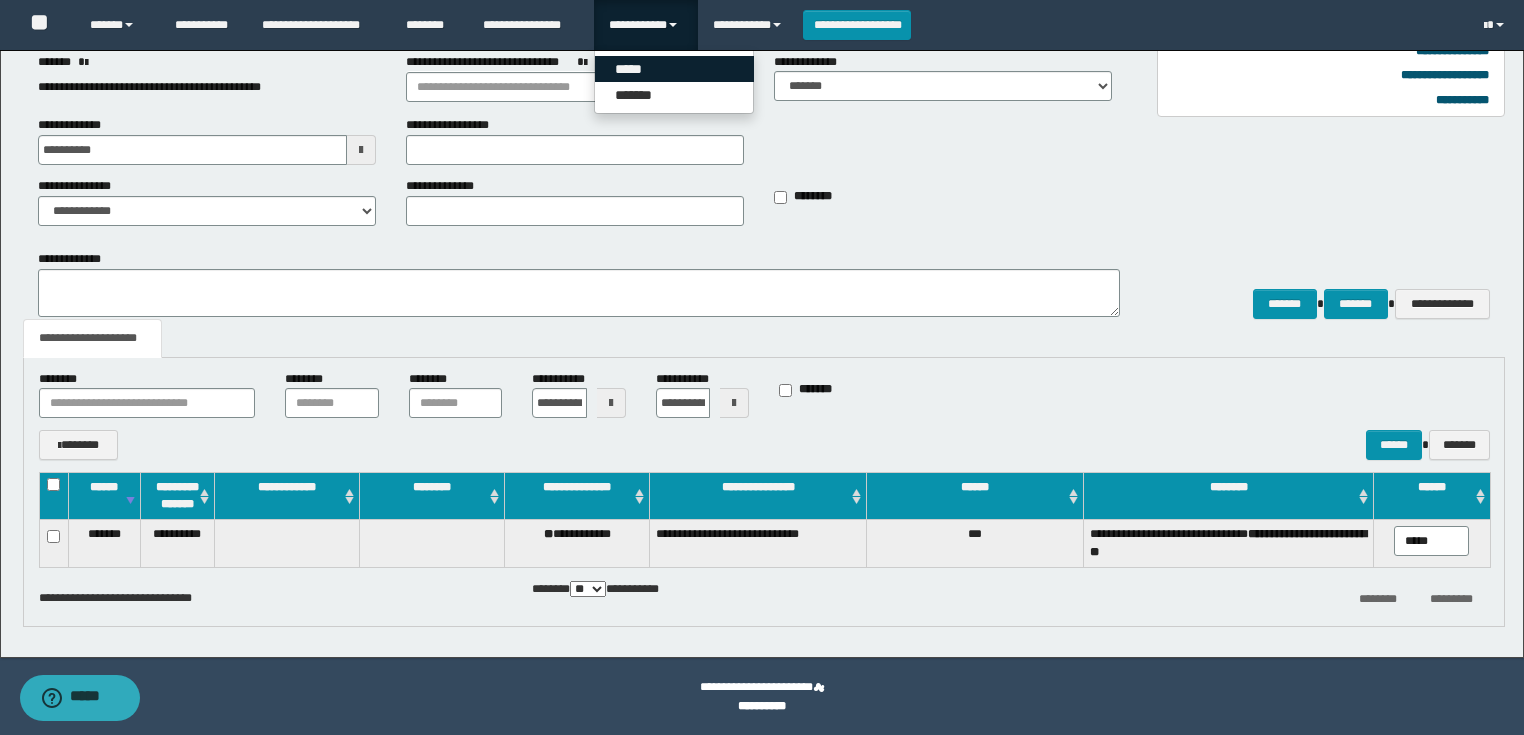 click on "*****" at bounding box center (674, 69) 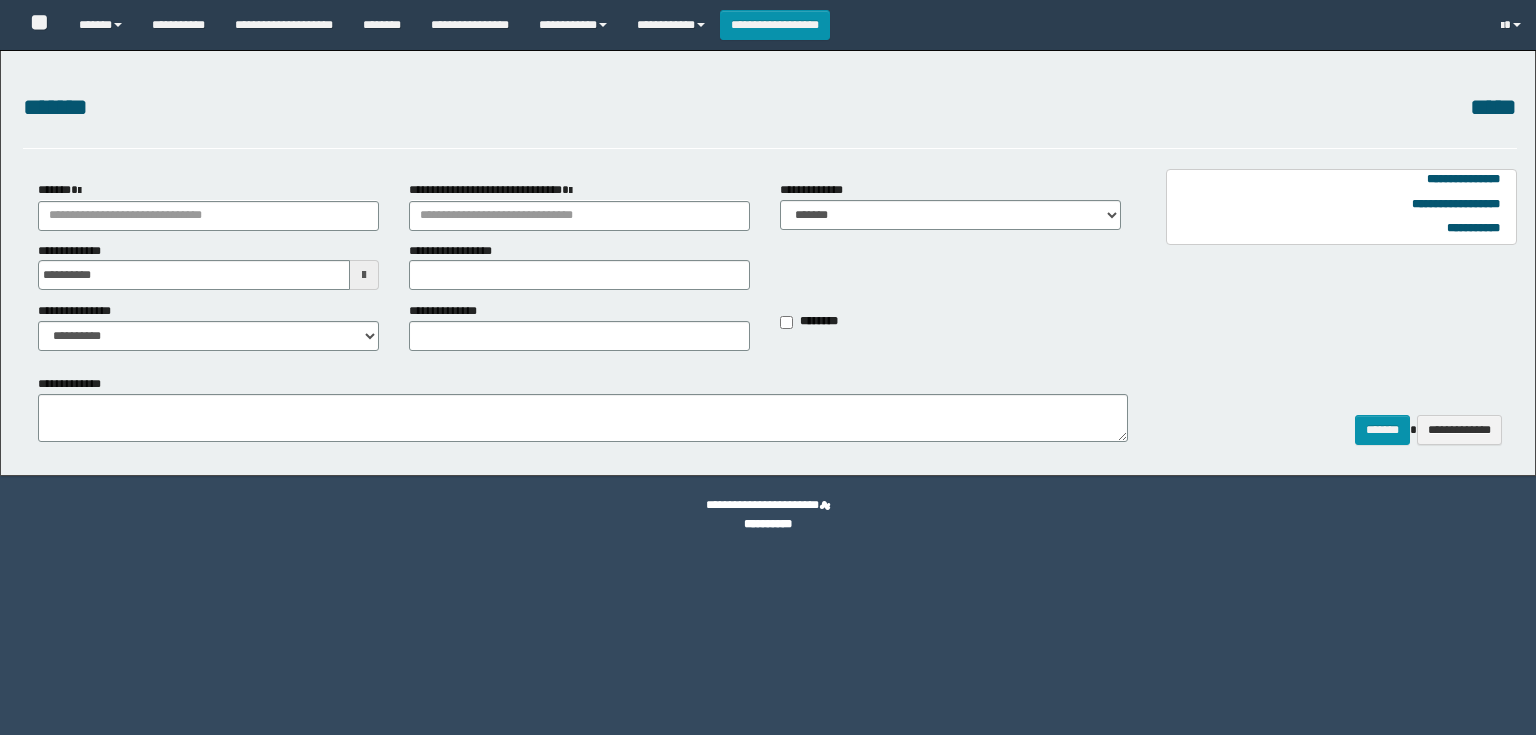 scroll, scrollTop: 0, scrollLeft: 0, axis: both 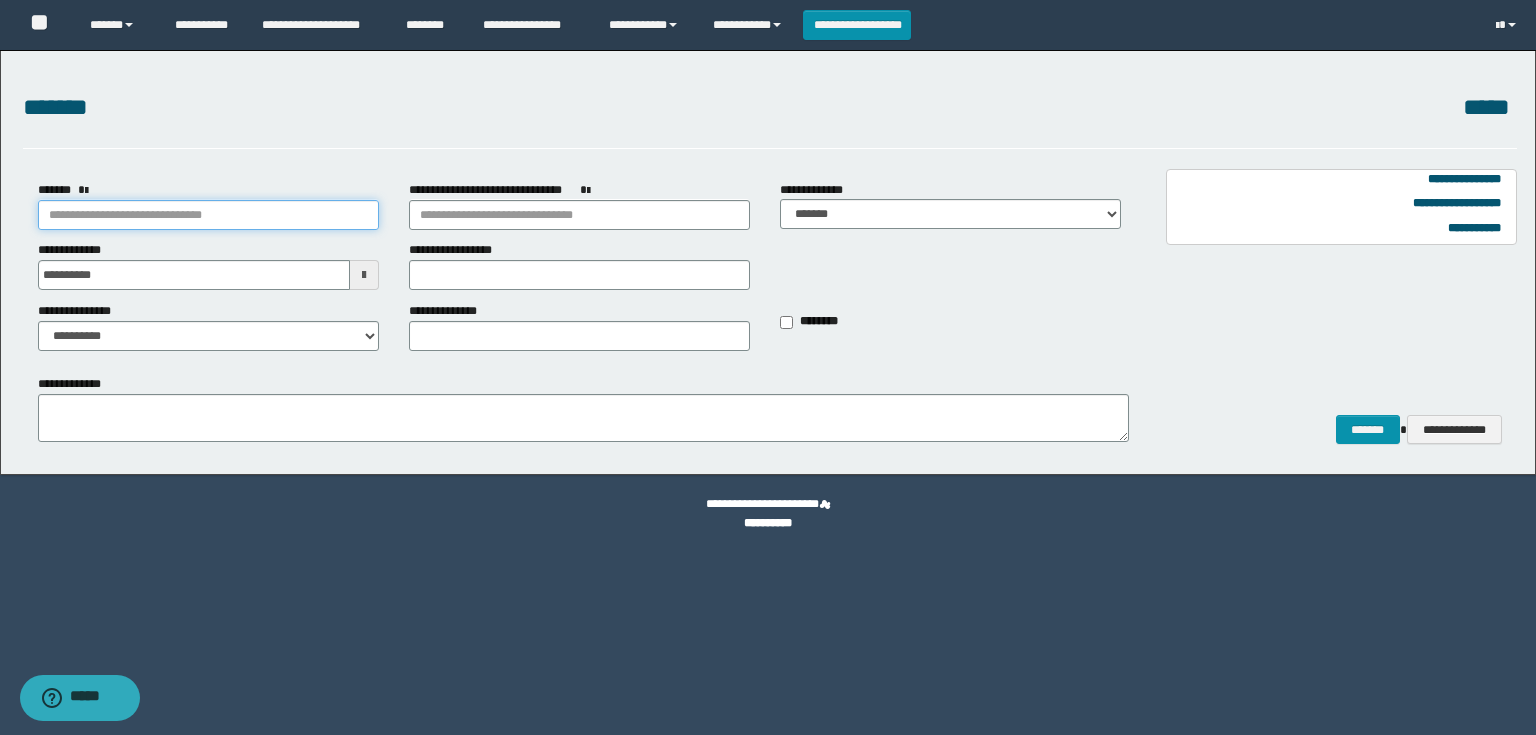click on "*******" at bounding box center [208, 215] 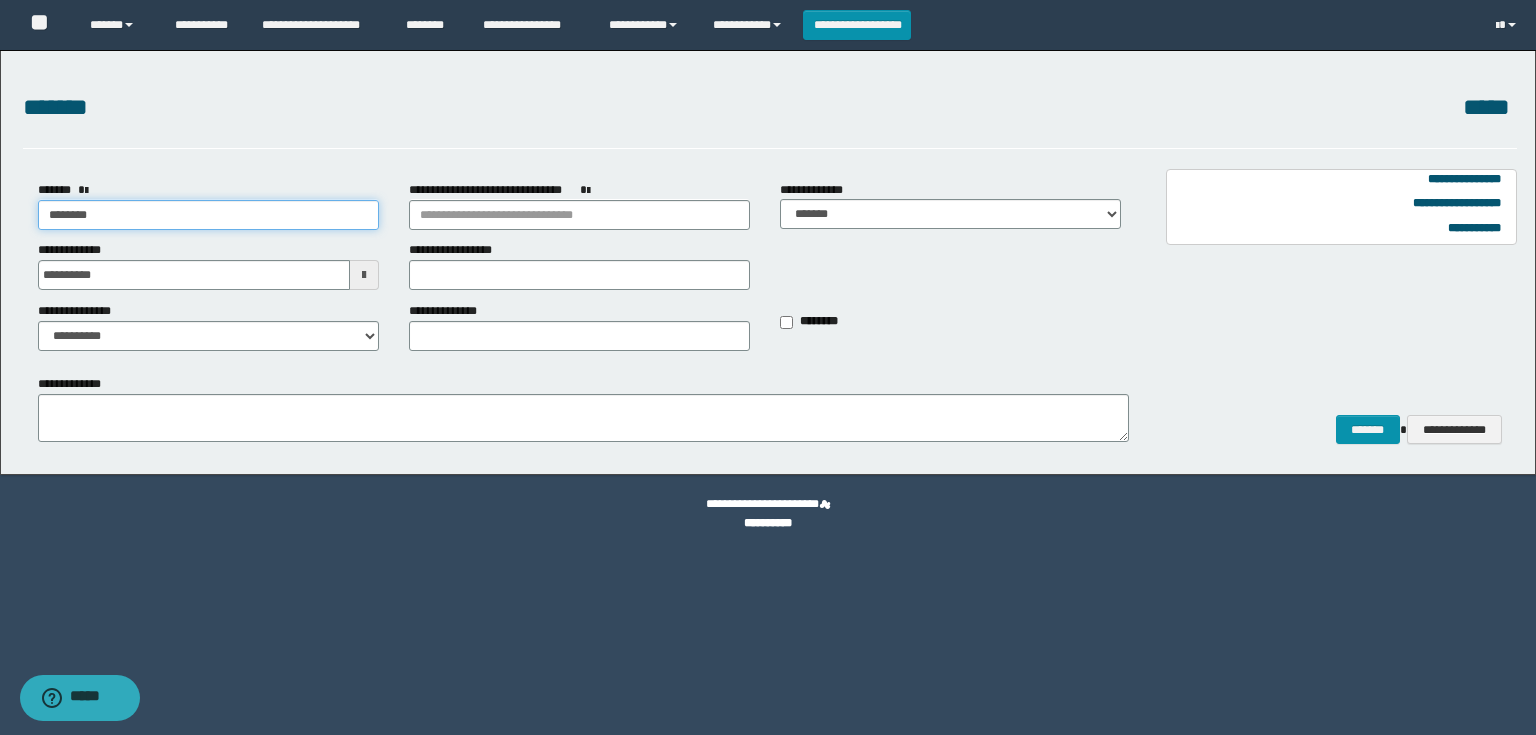 type on "*********" 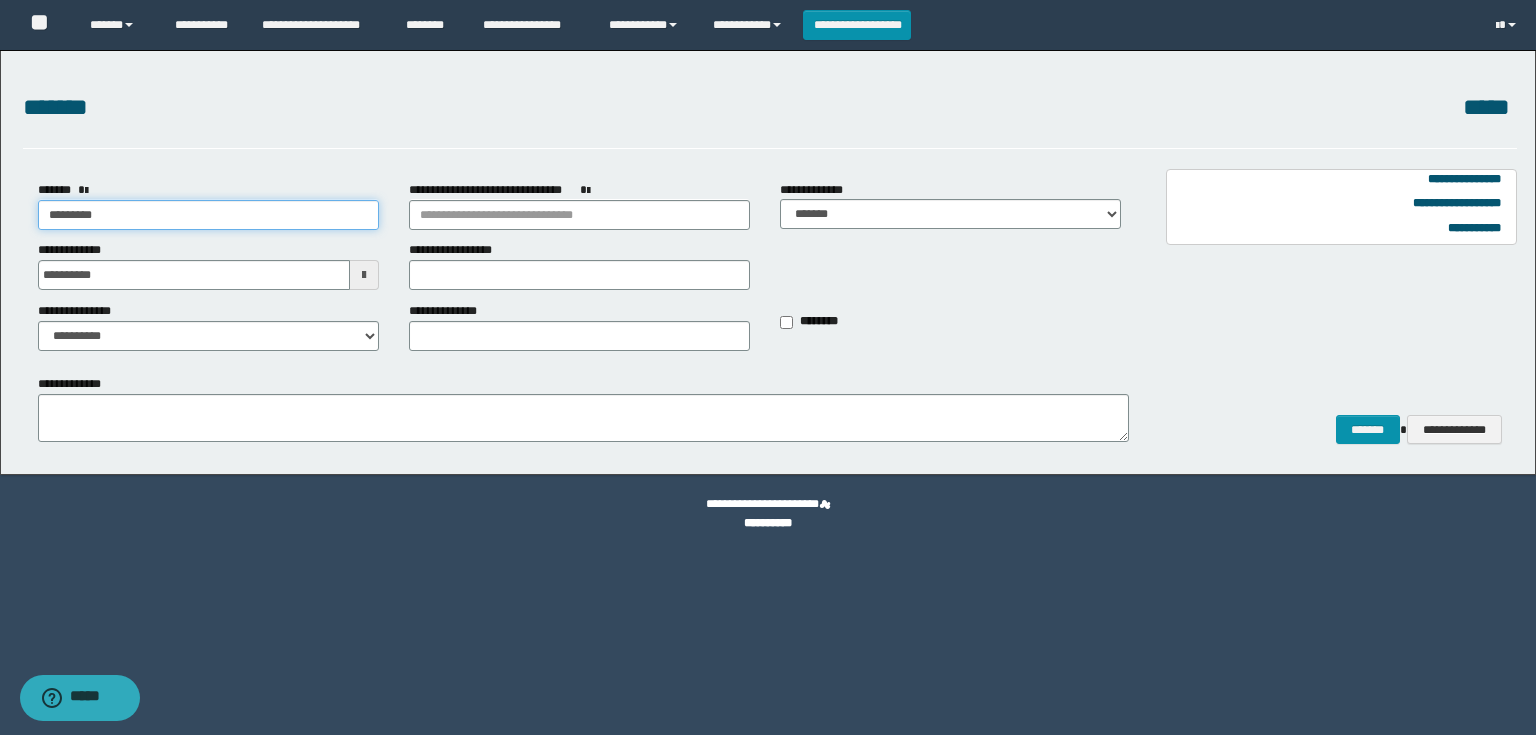 type on "*********" 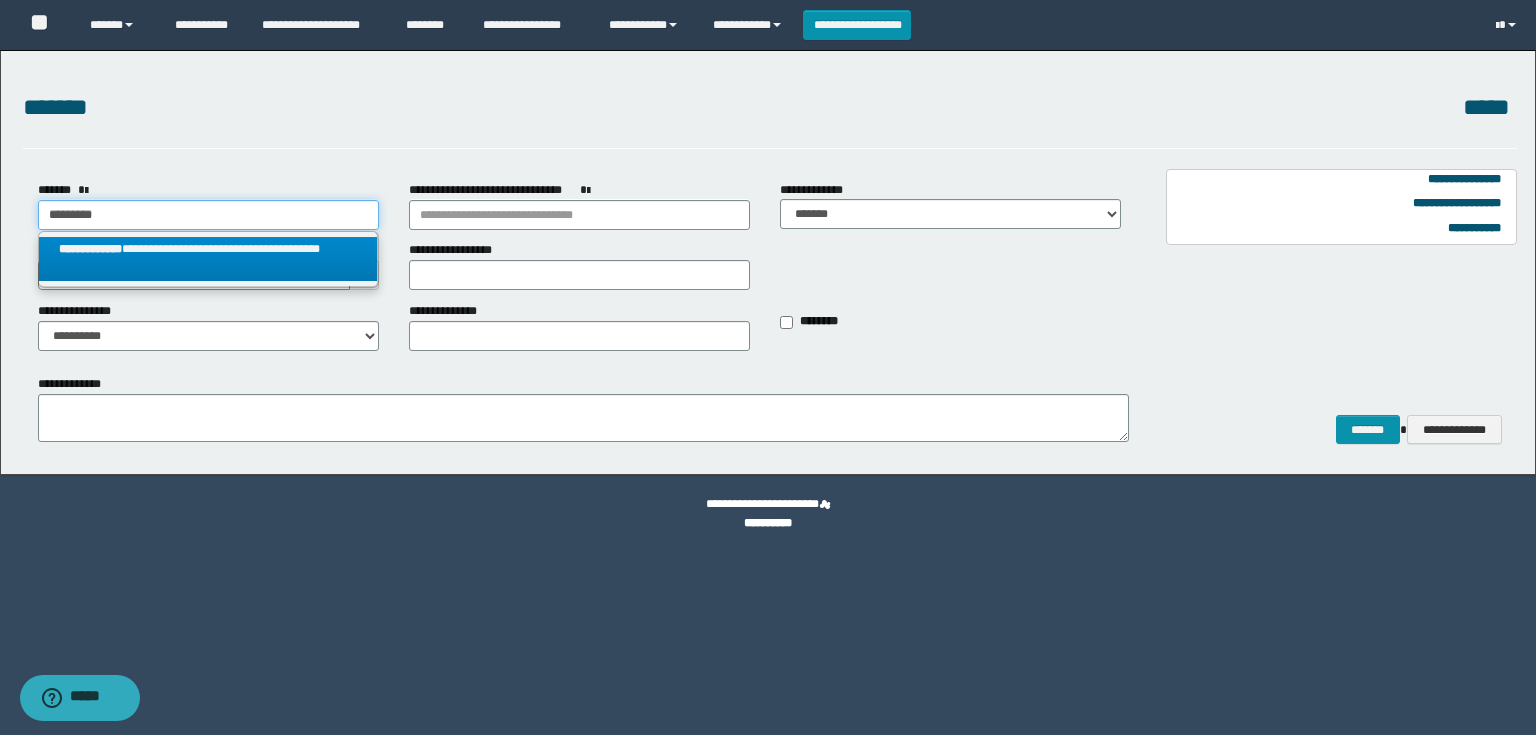 type on "*********" 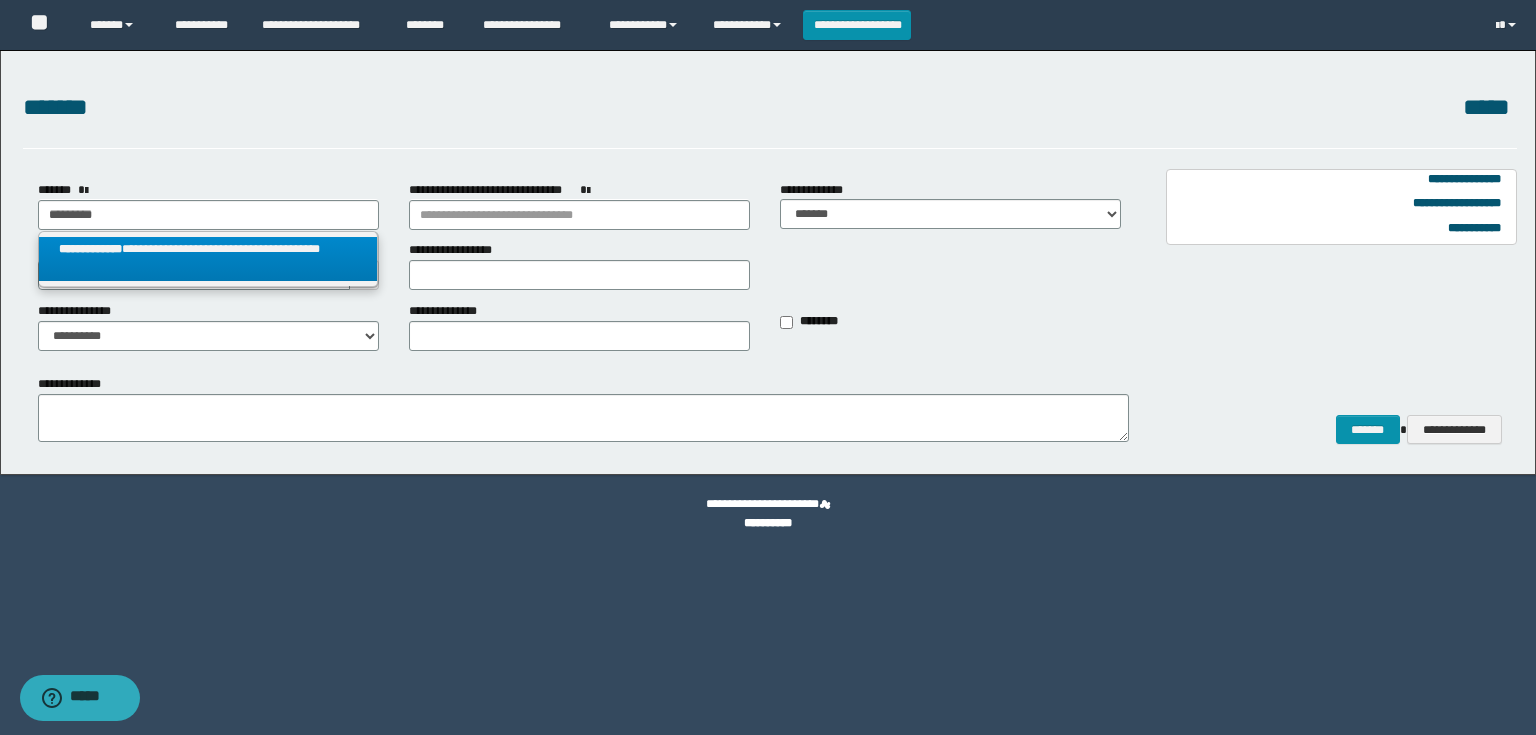 click on "**********" at bounding box center [208, 259] 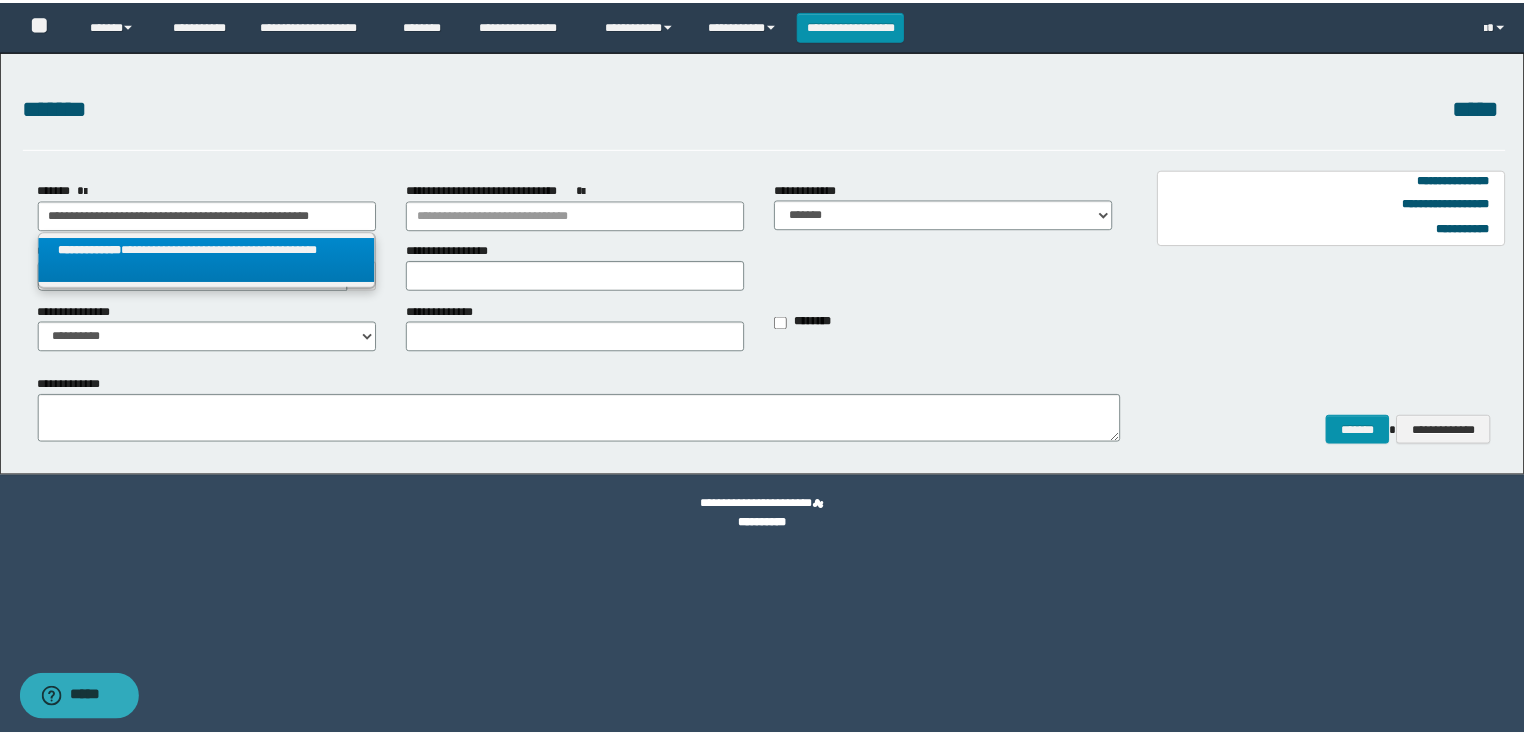 scroll, scrollTop: 0, scrollLeft: 0, axis: both 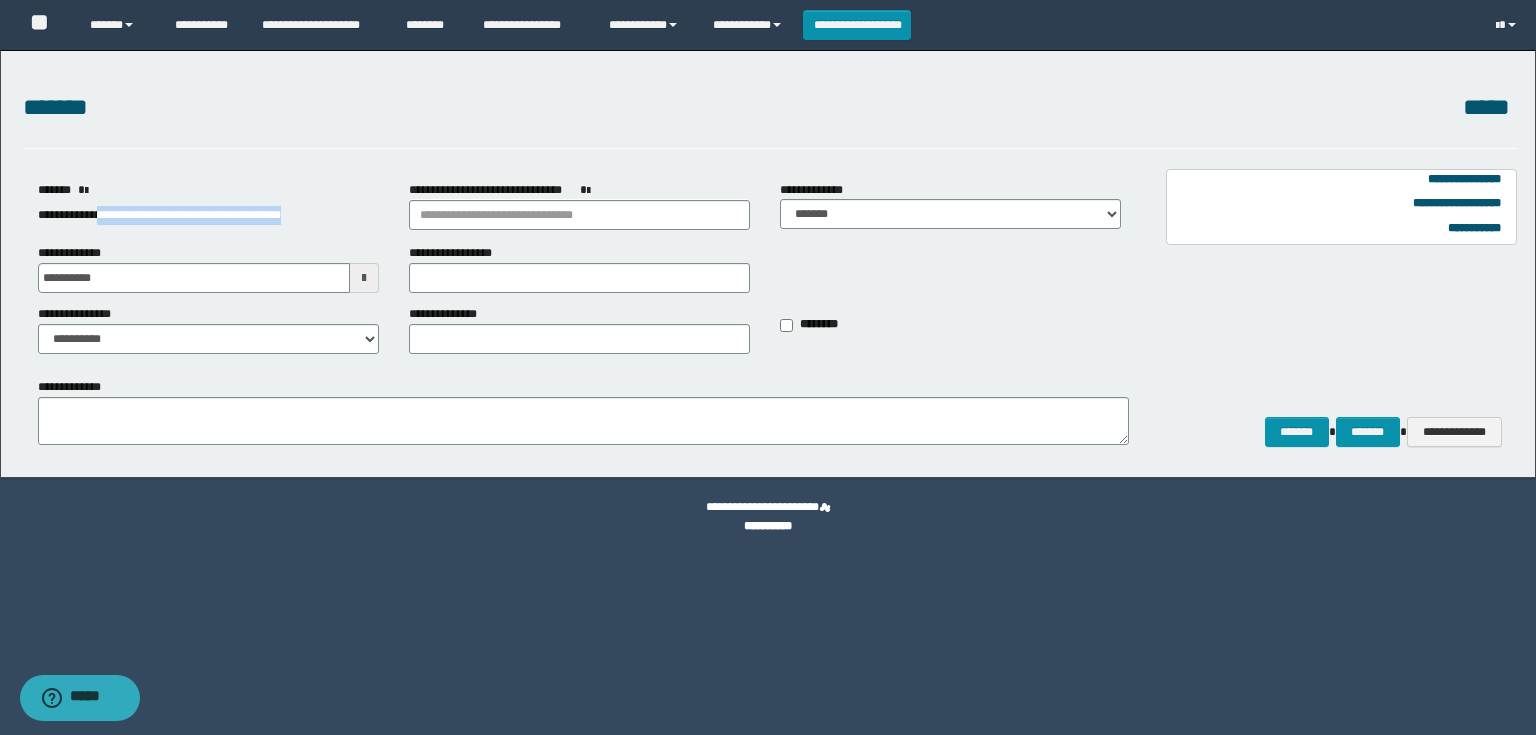 drag, startPoint x: 108, startPoint y: 218, endPoint x: 352, endPoint y: 209, distance: 244.16592 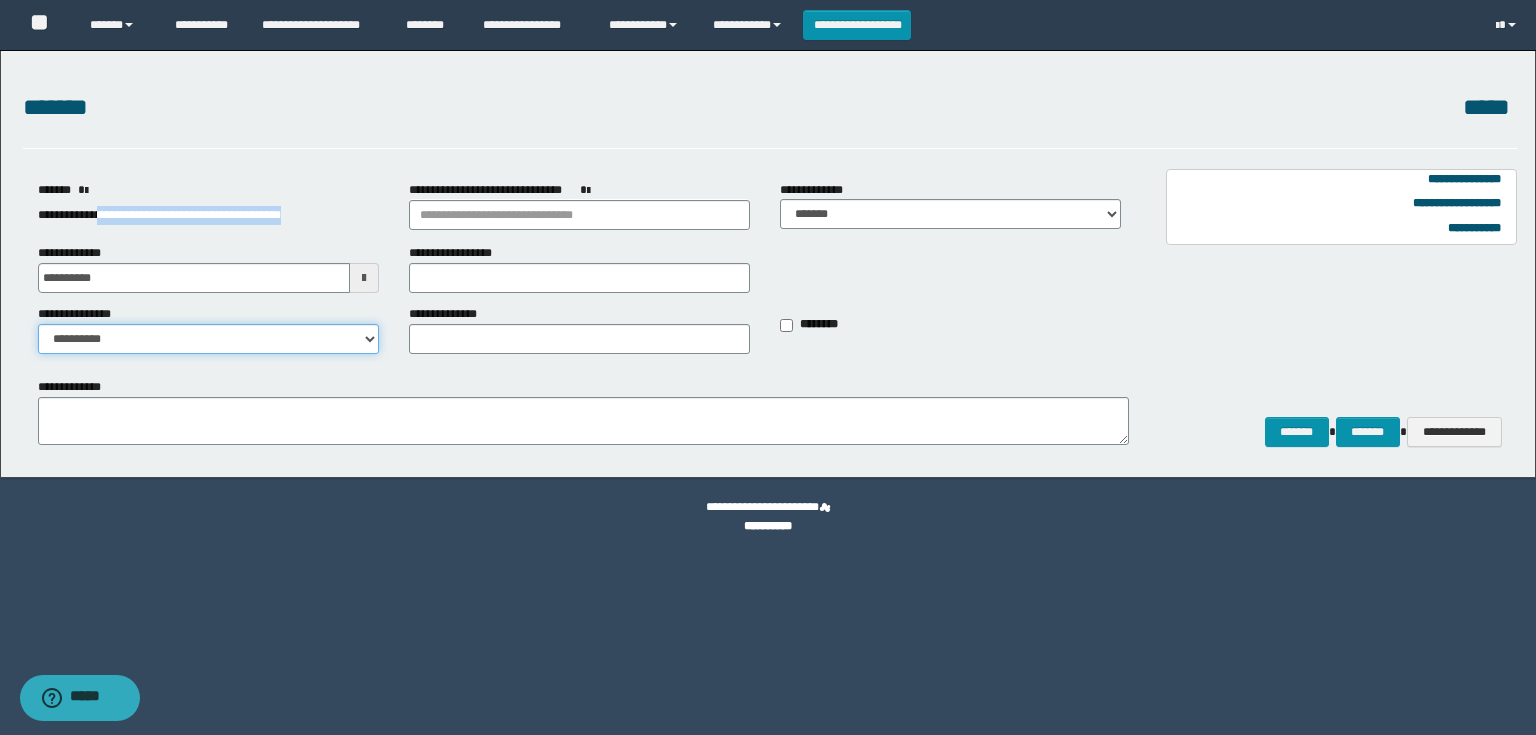 click on "**********" at bounding box center [208, 339] 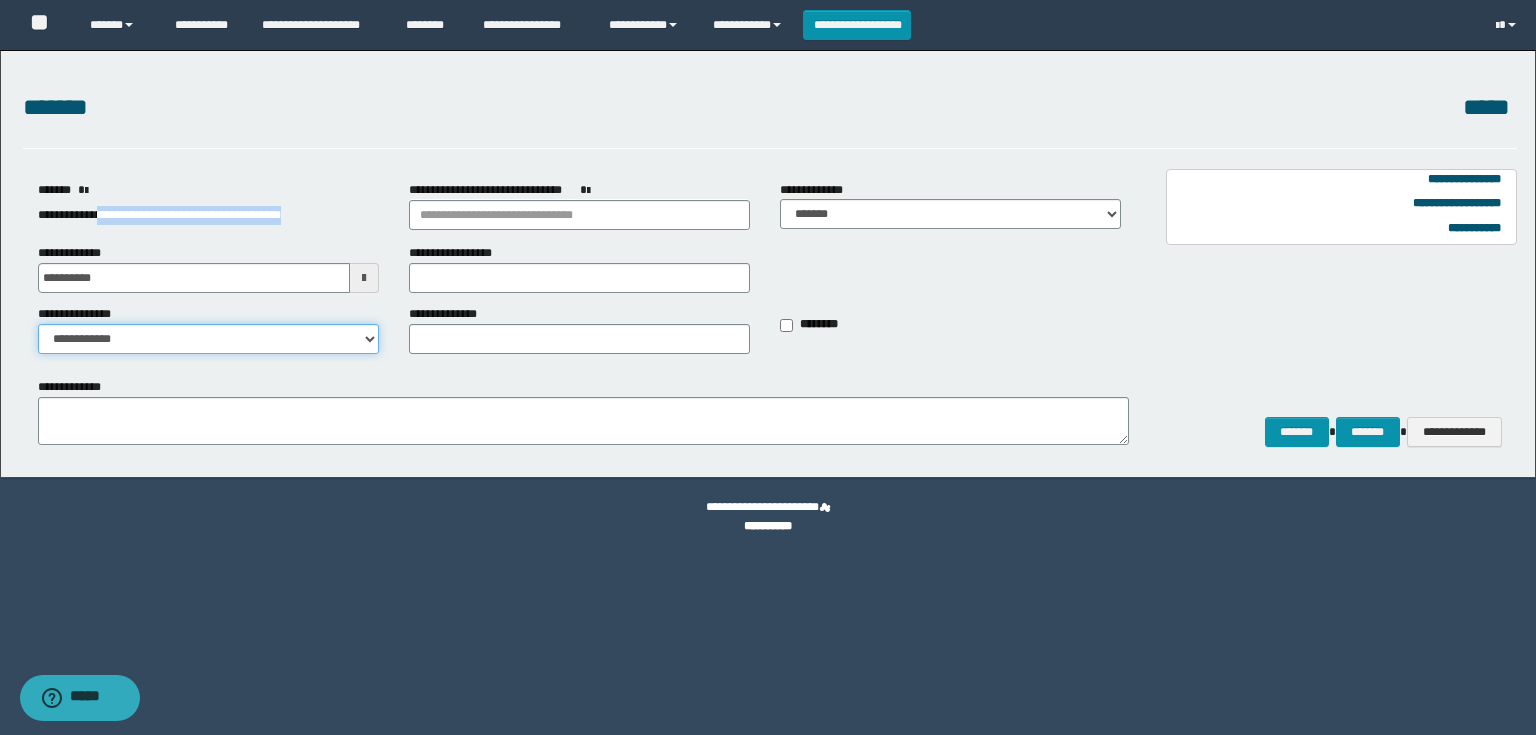 click on "**********" at bounding box center (208, 339) 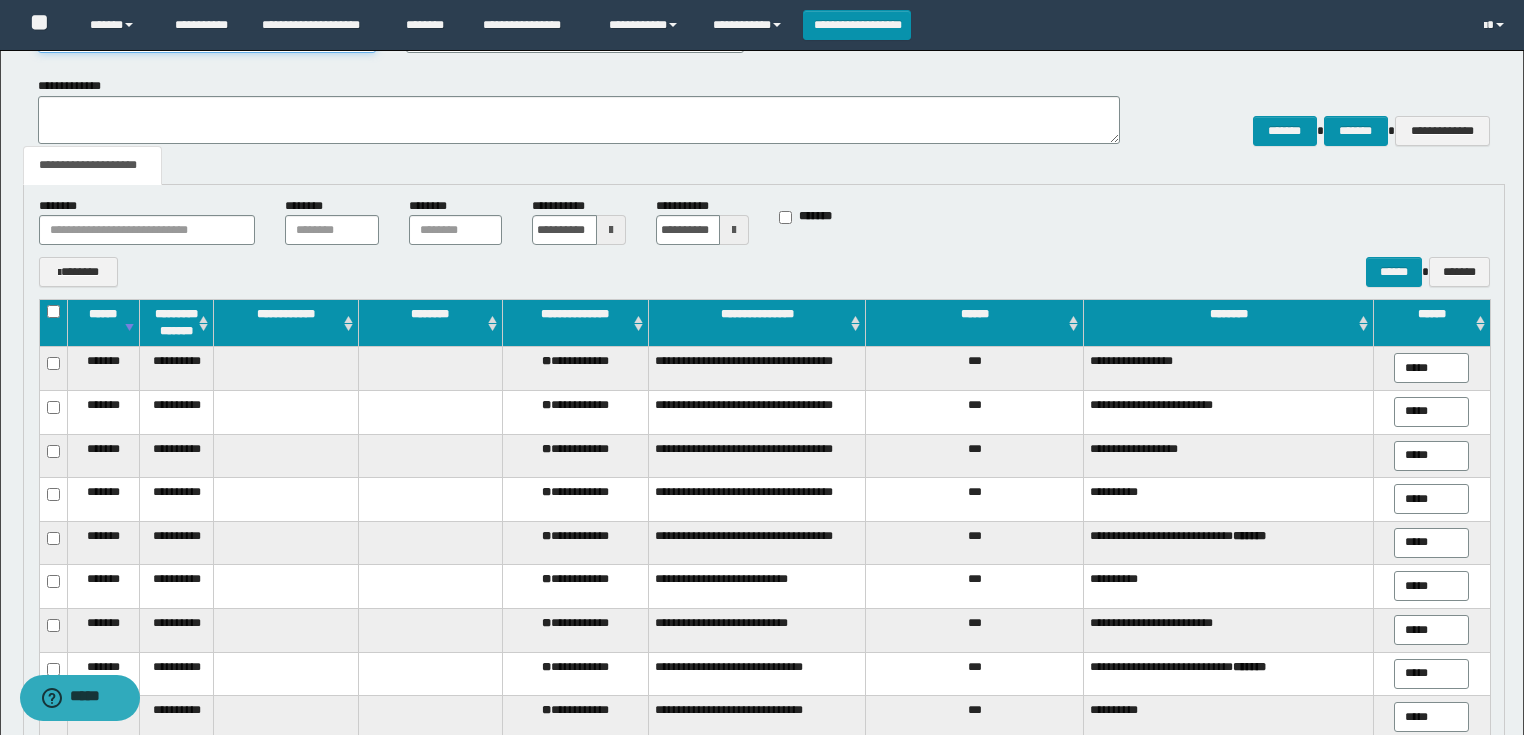 scroll, scrollTop: 160, scrollLeft: 0, axis: vertical 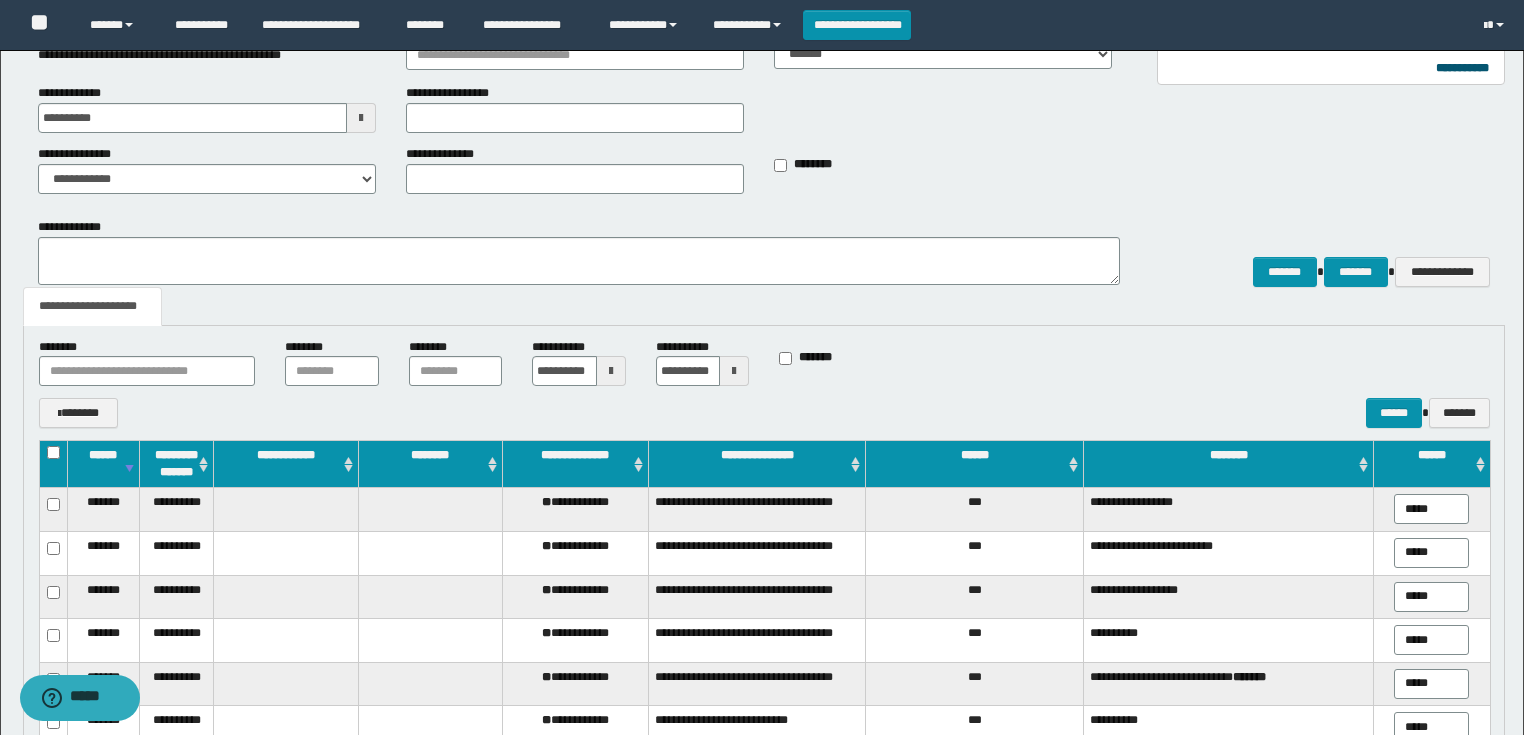 click at bounding box center (611, 371) 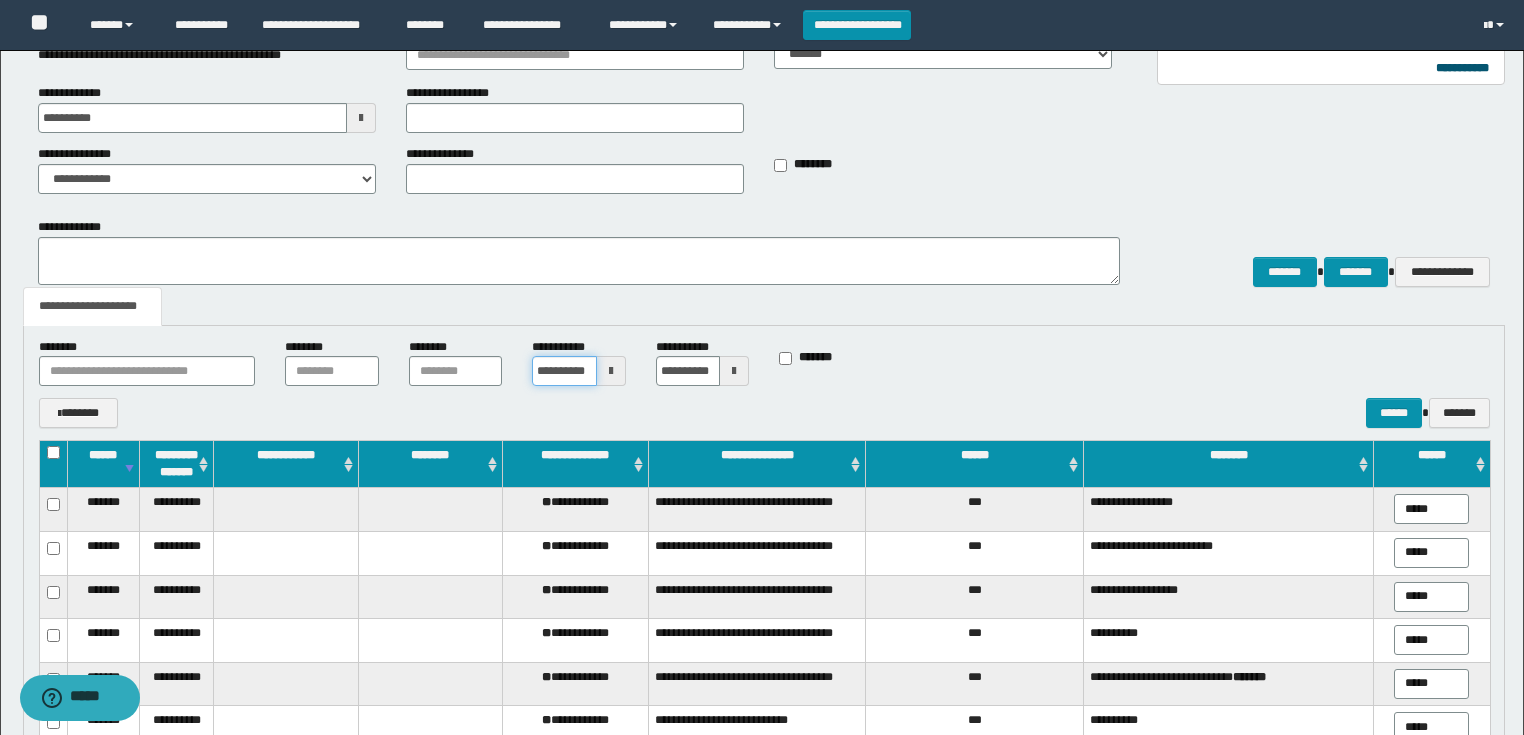 scroll, scrollTop: 0, scrollLeft: 16, axis: horizontal 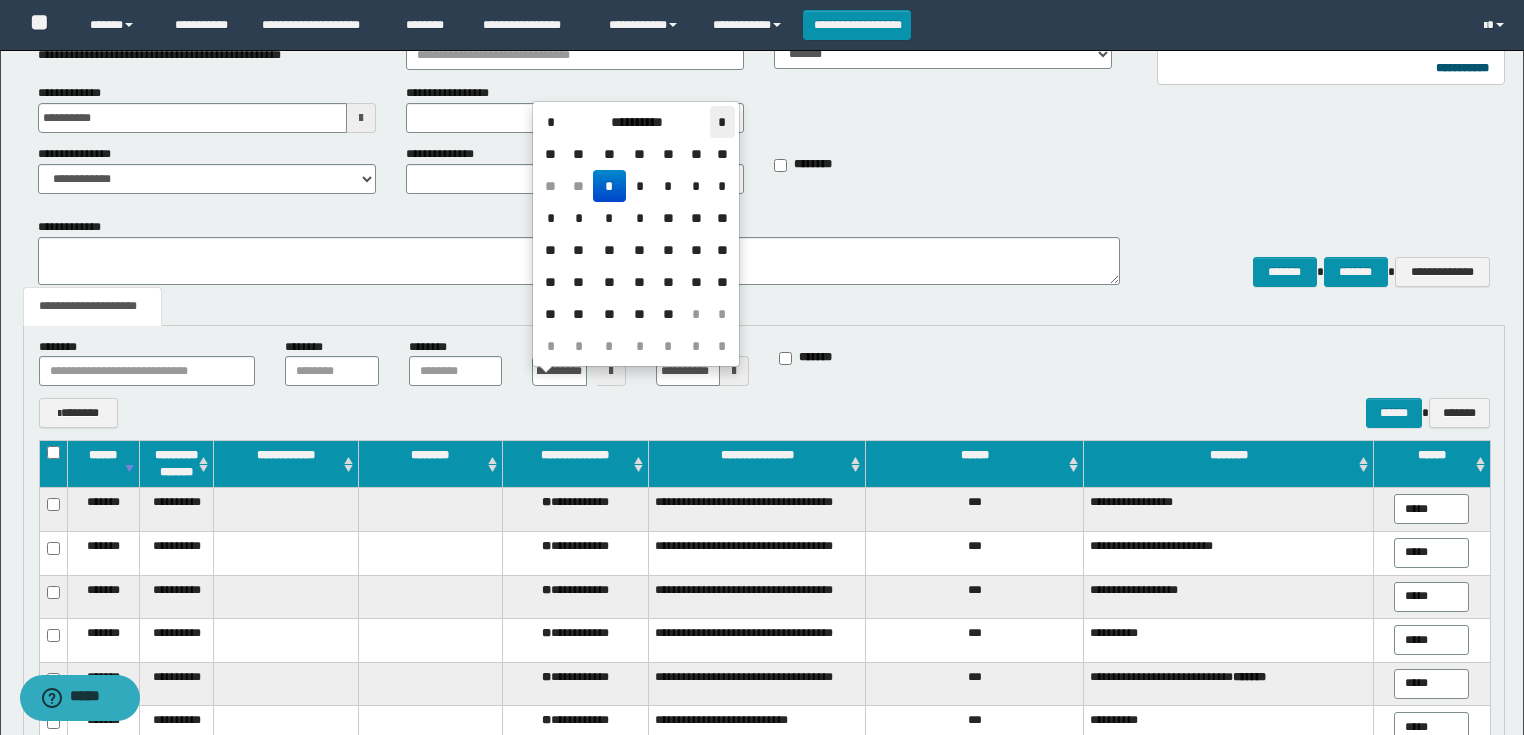 click on "*" at bounding box center (722, 122) 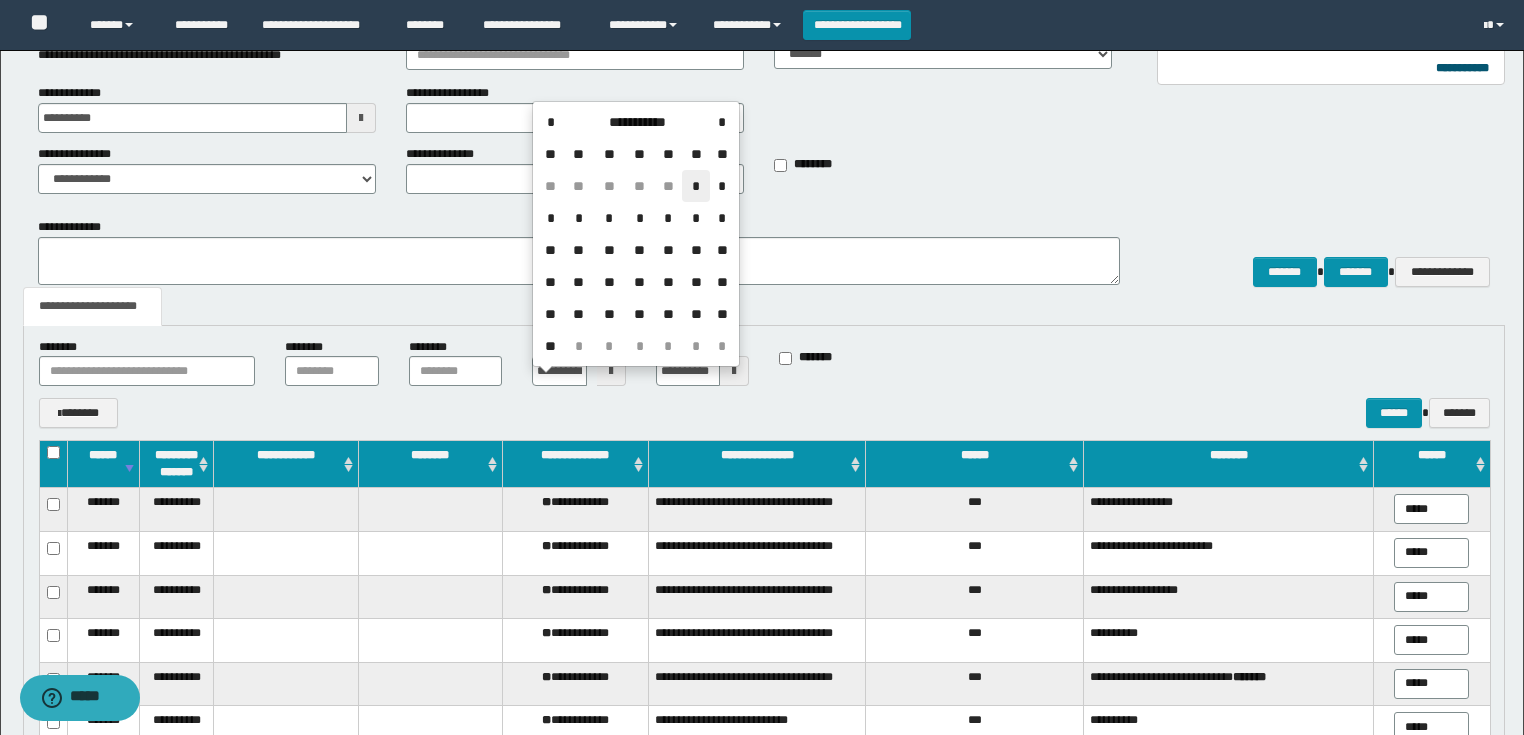 click on "*" at bounding box center (696, 186) 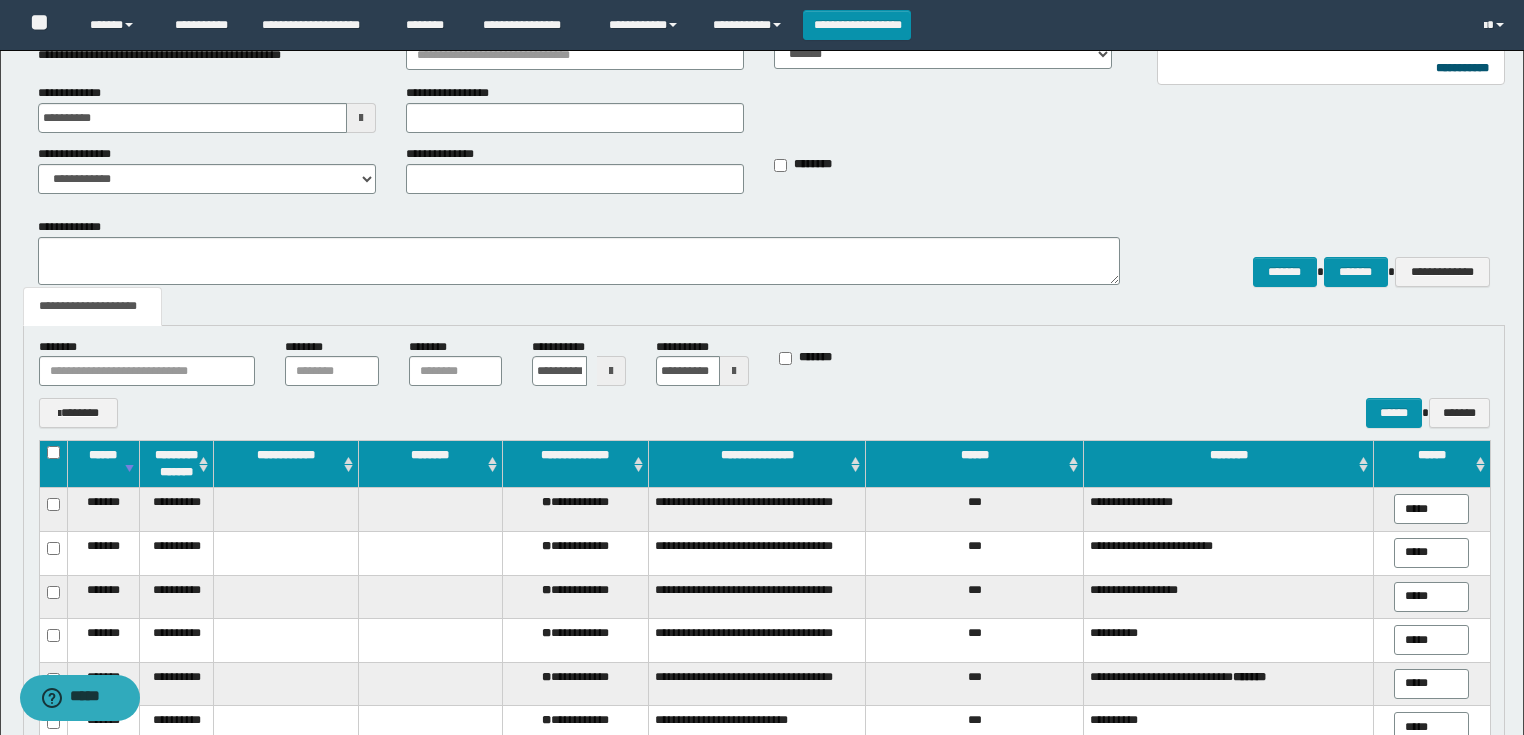 click at bounding box center (734, 371) 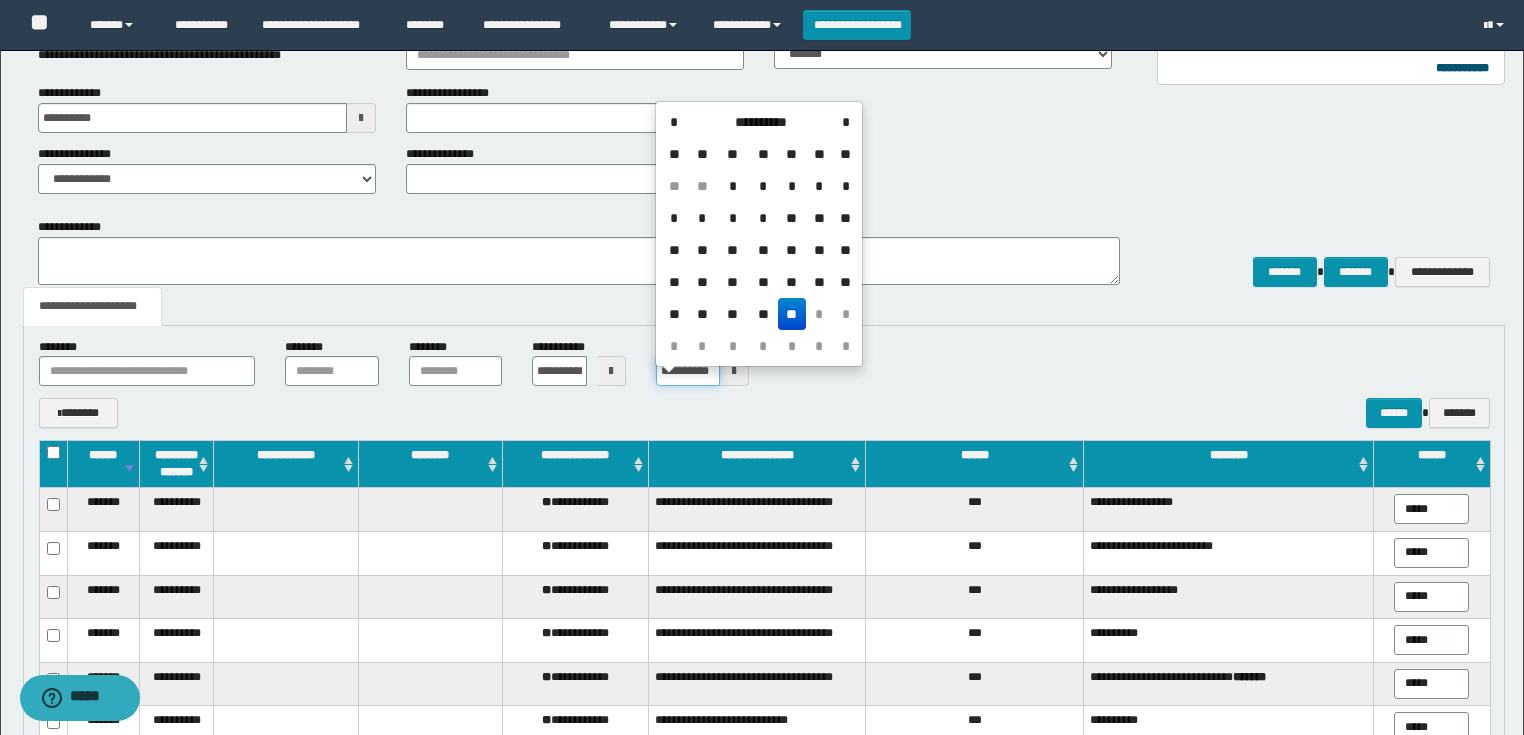 scroll, scrollTop: 0, scrollLeft: 16, axis: horizontal 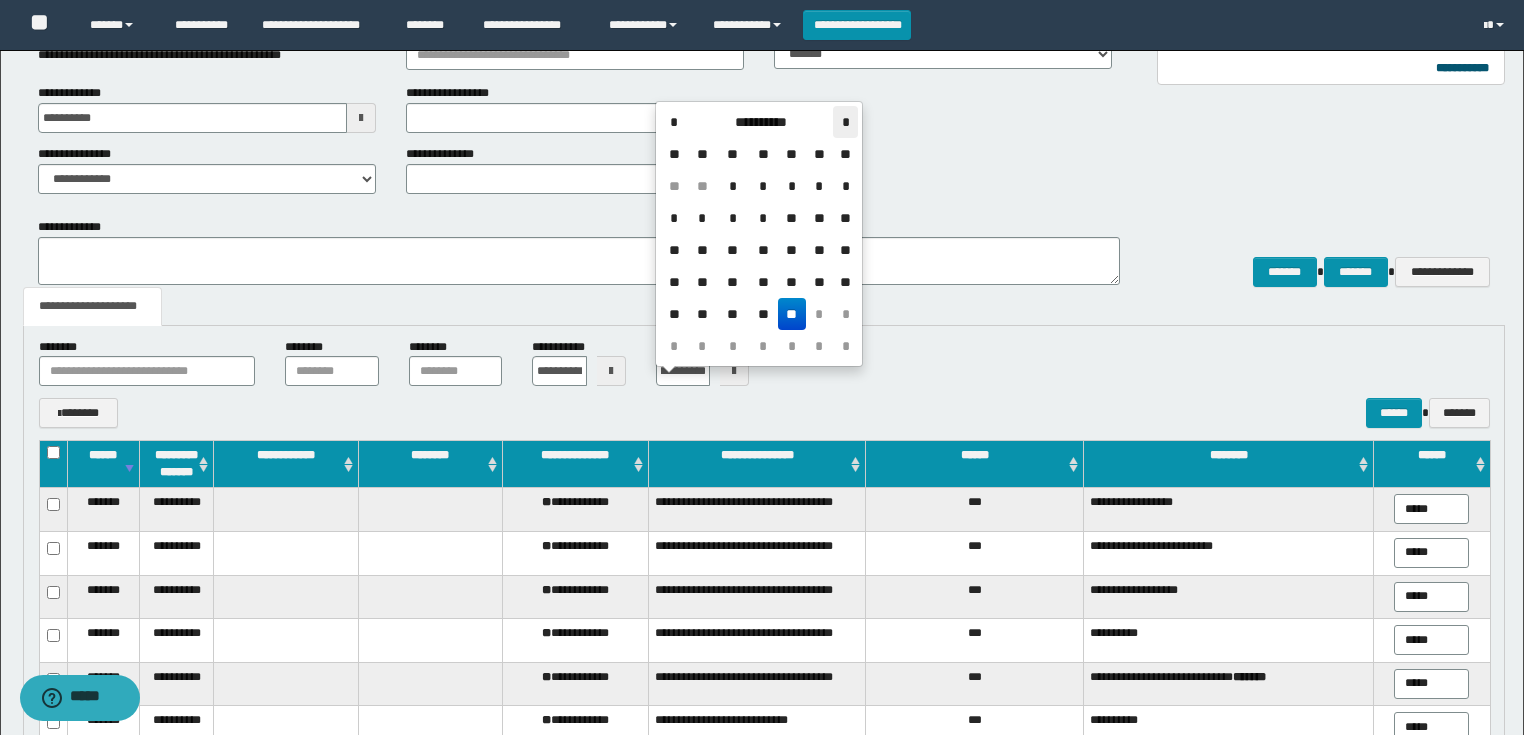click on "*" at bounding box center [845, 122] 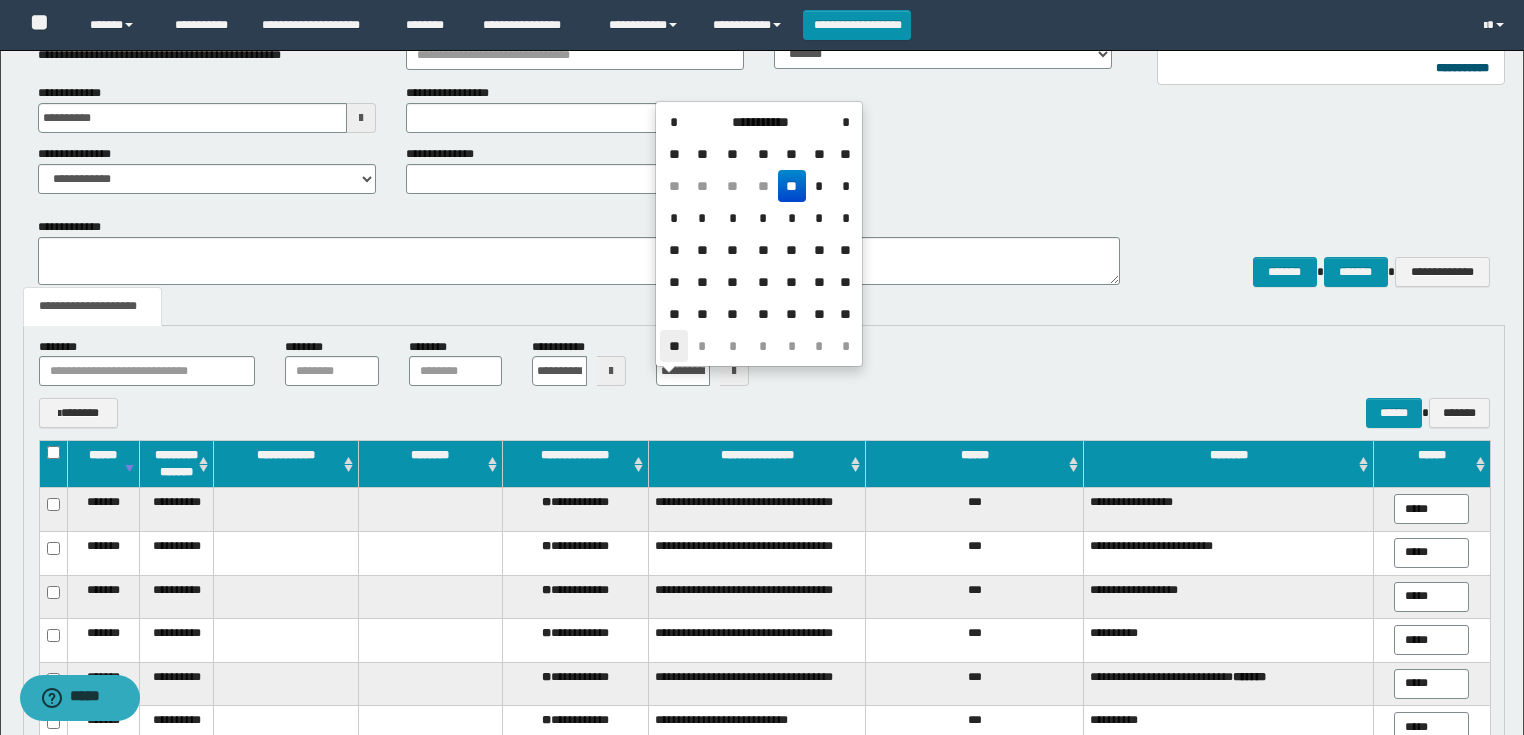 click on "**" at bounding box center [674, 346] 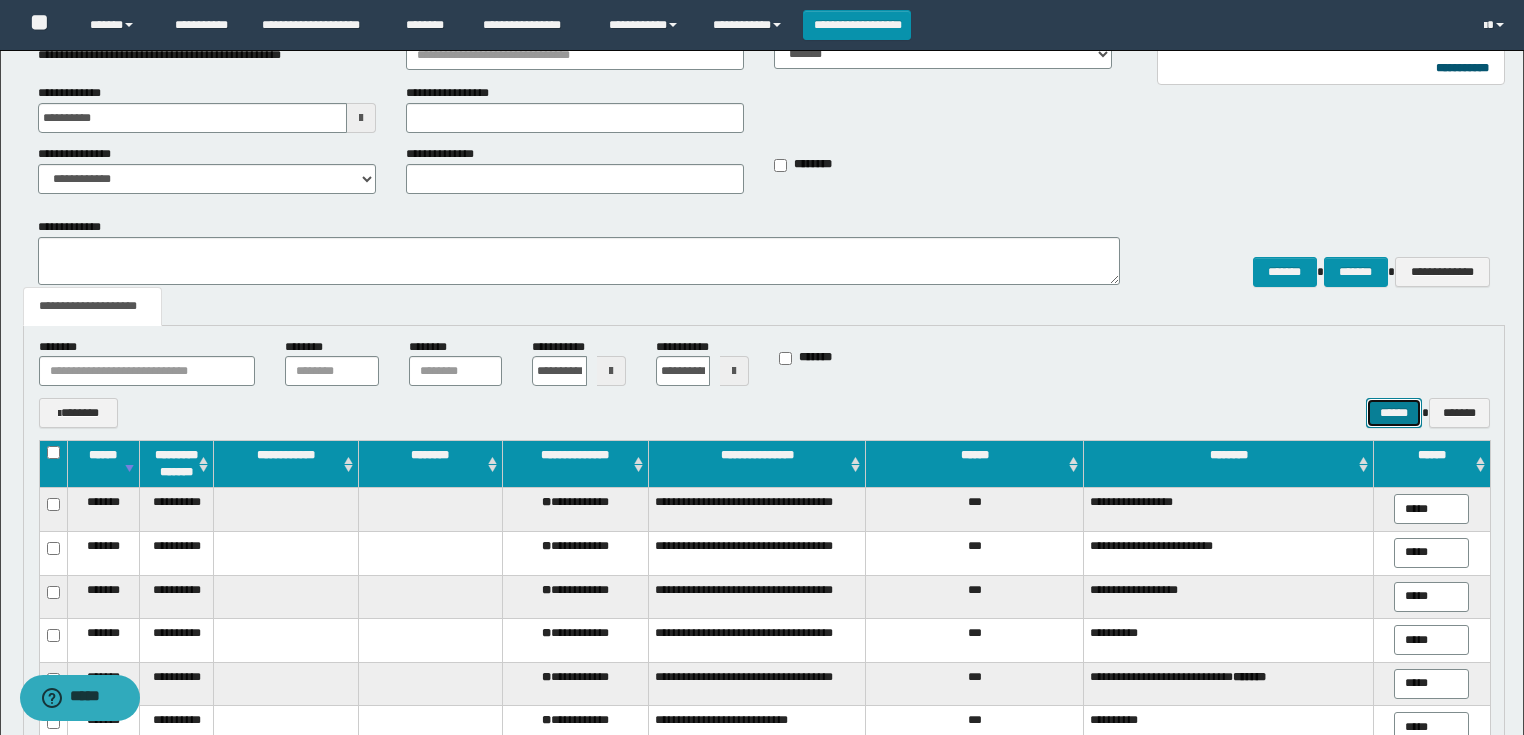 click on "******" at bounding box center (1394, 413) 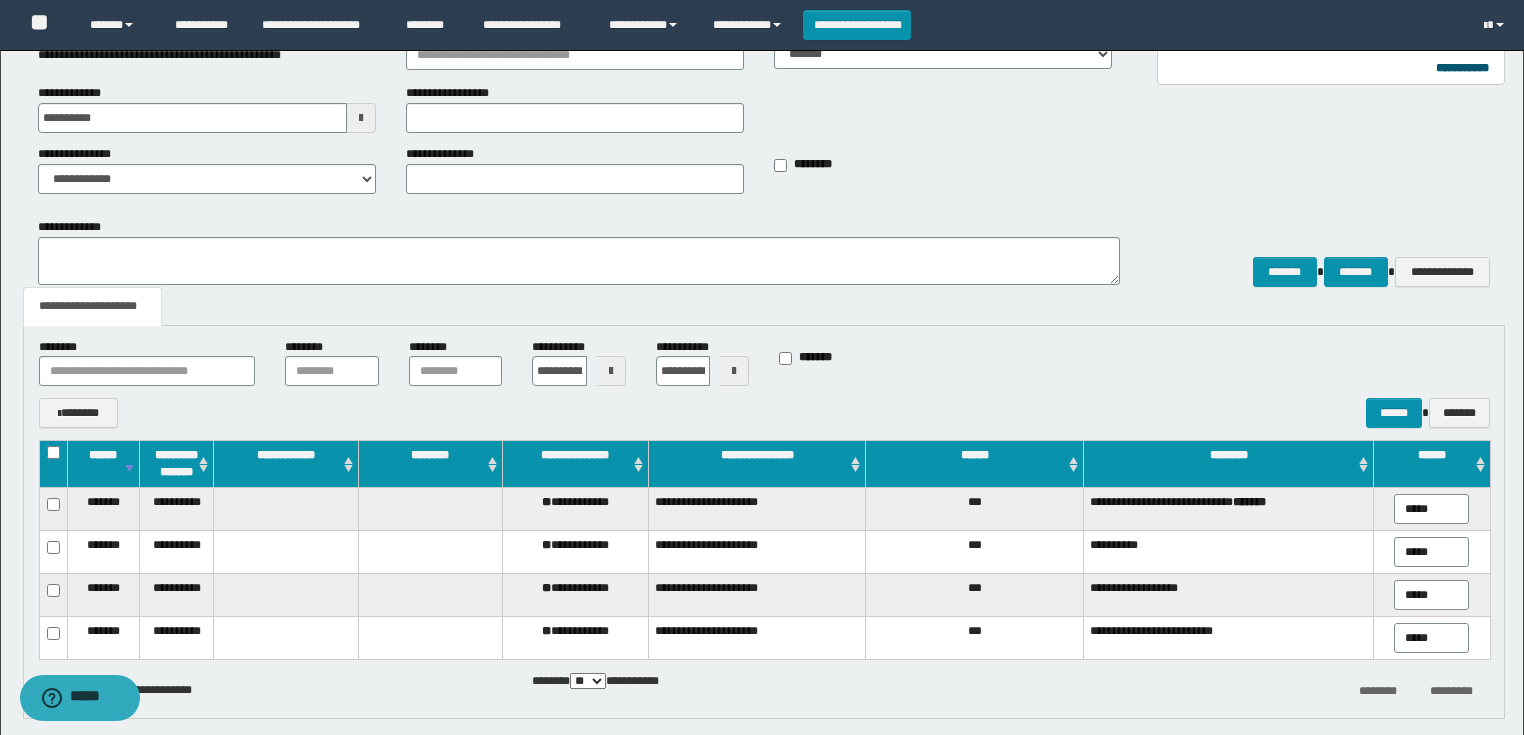 click at bounding box center (611, 371) 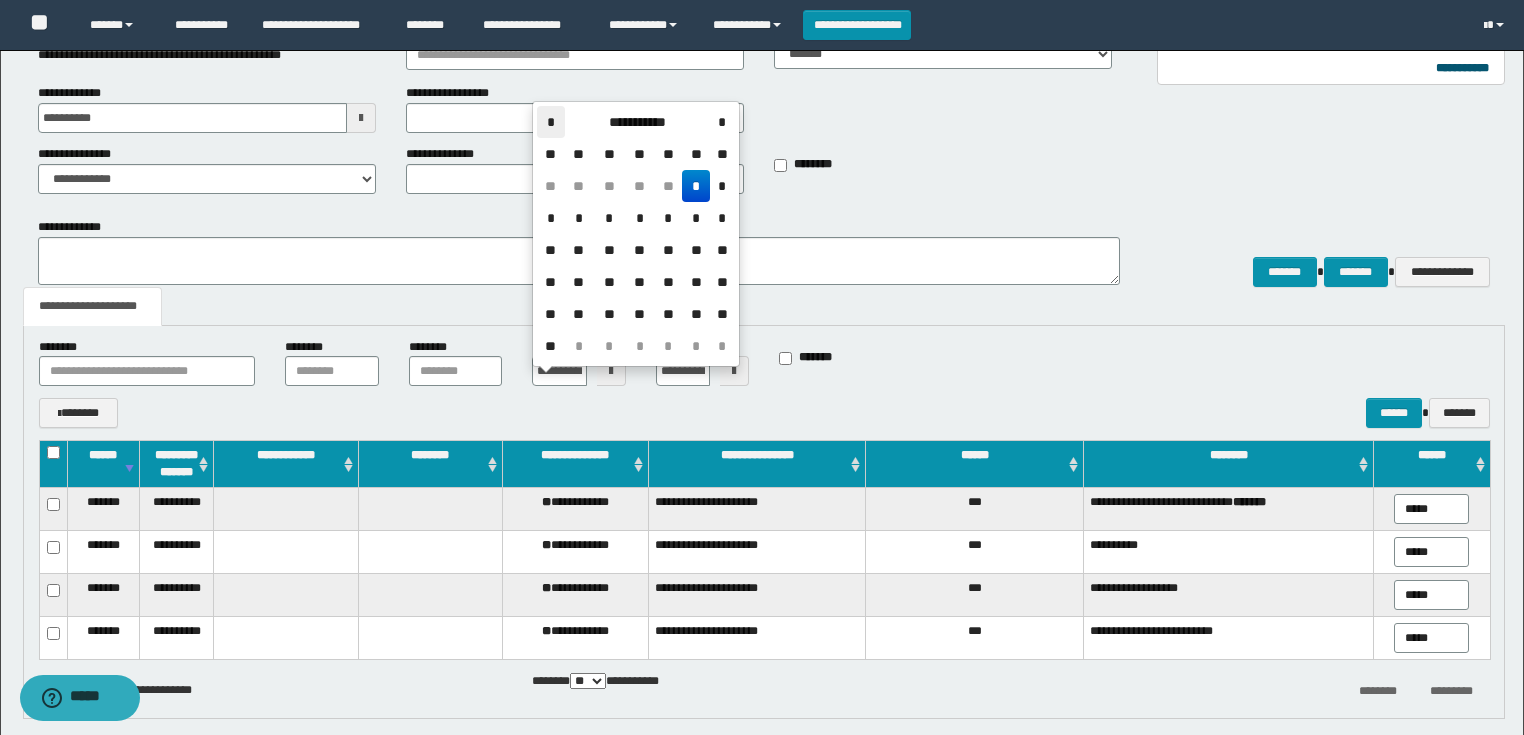 click on "*" at bounding box center (551, 122) 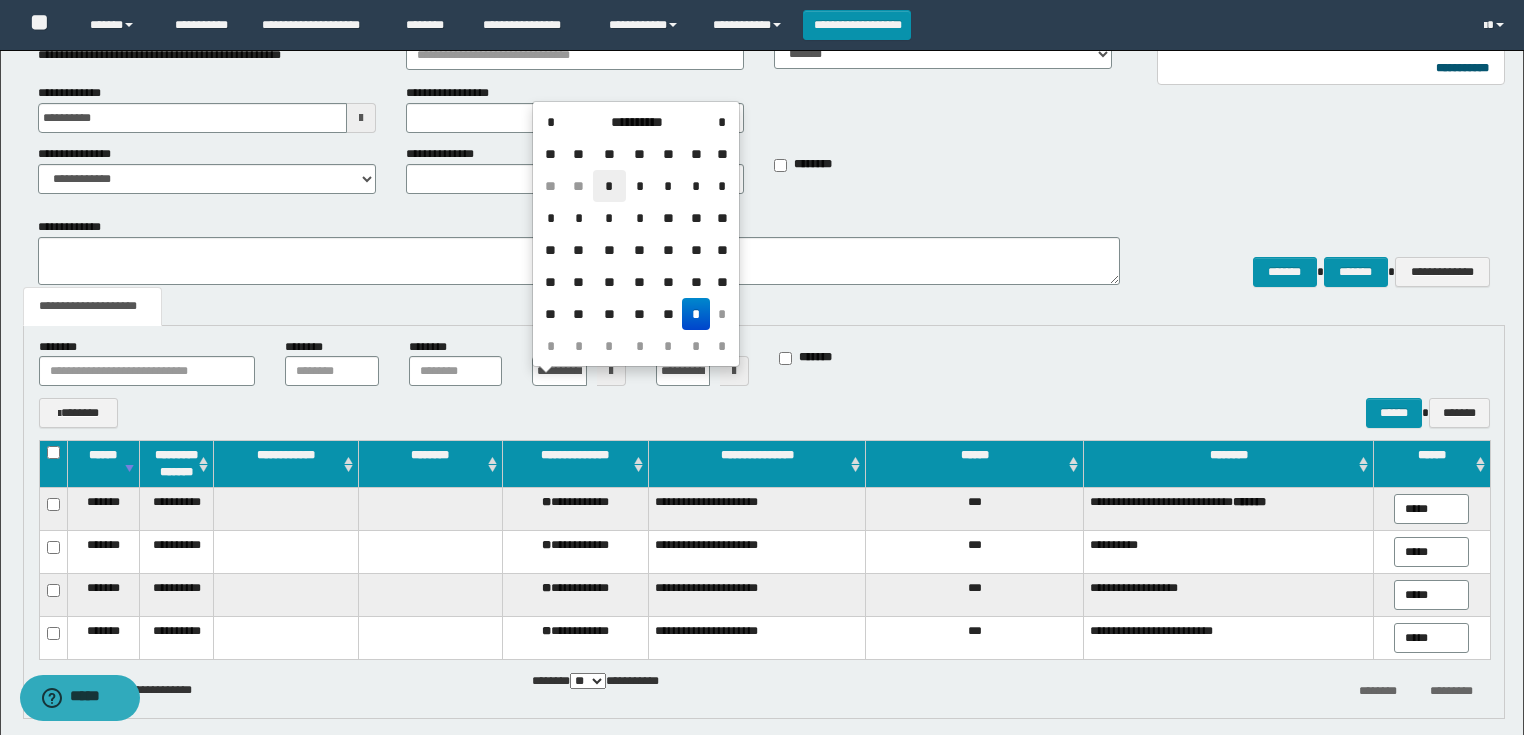 click on "*" at bounding box center (609, 186) 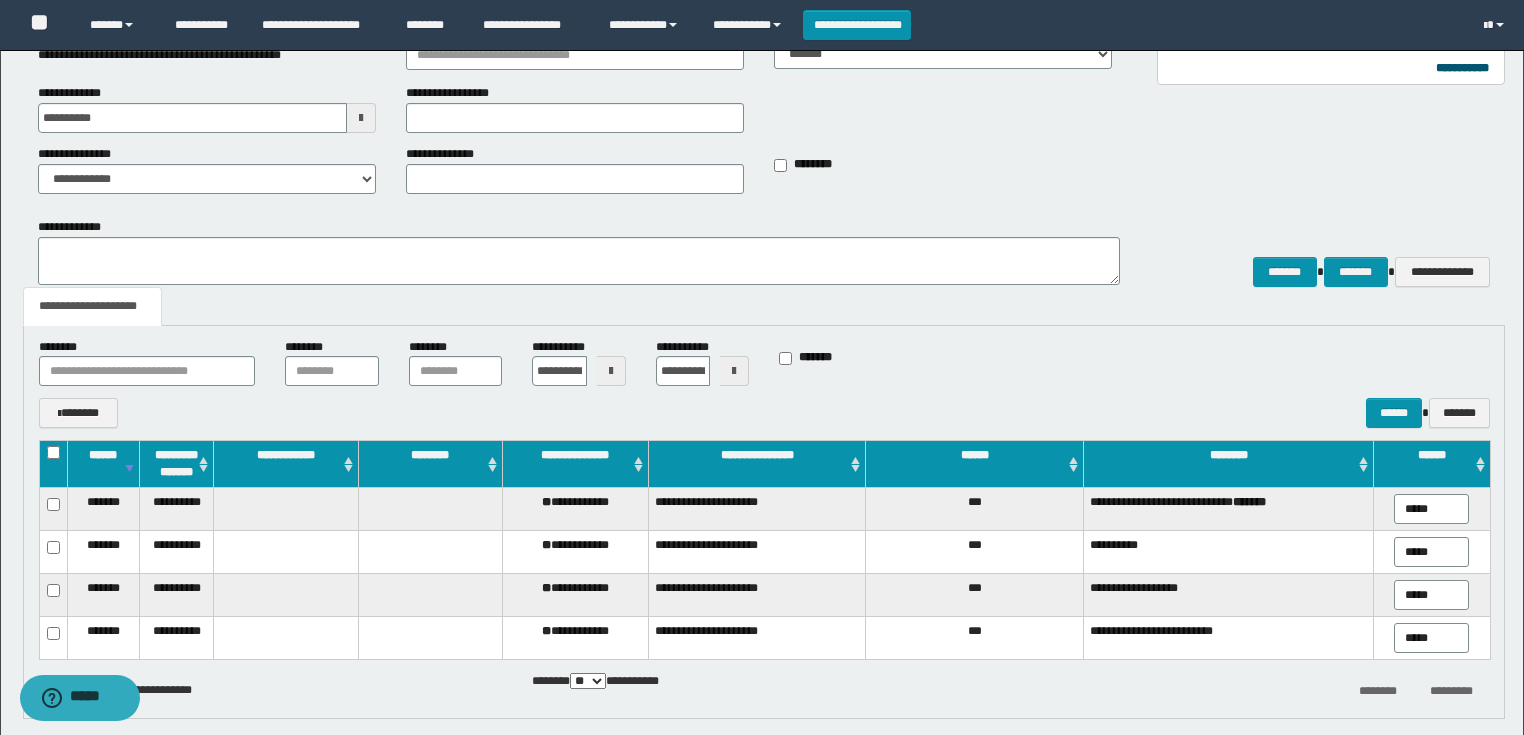 click at bounding box center (734, 371) 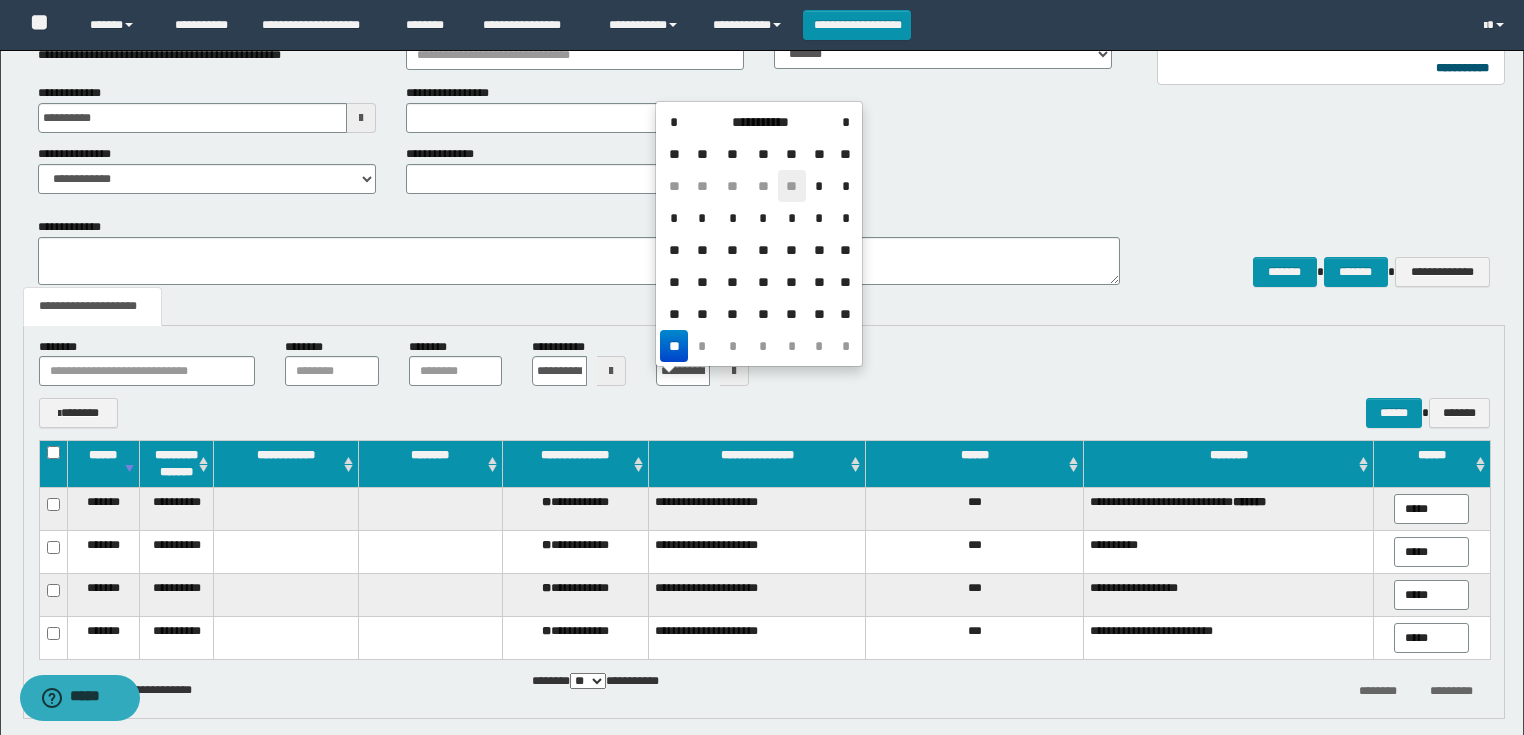 click on "**" at bounding box center [792, 186] 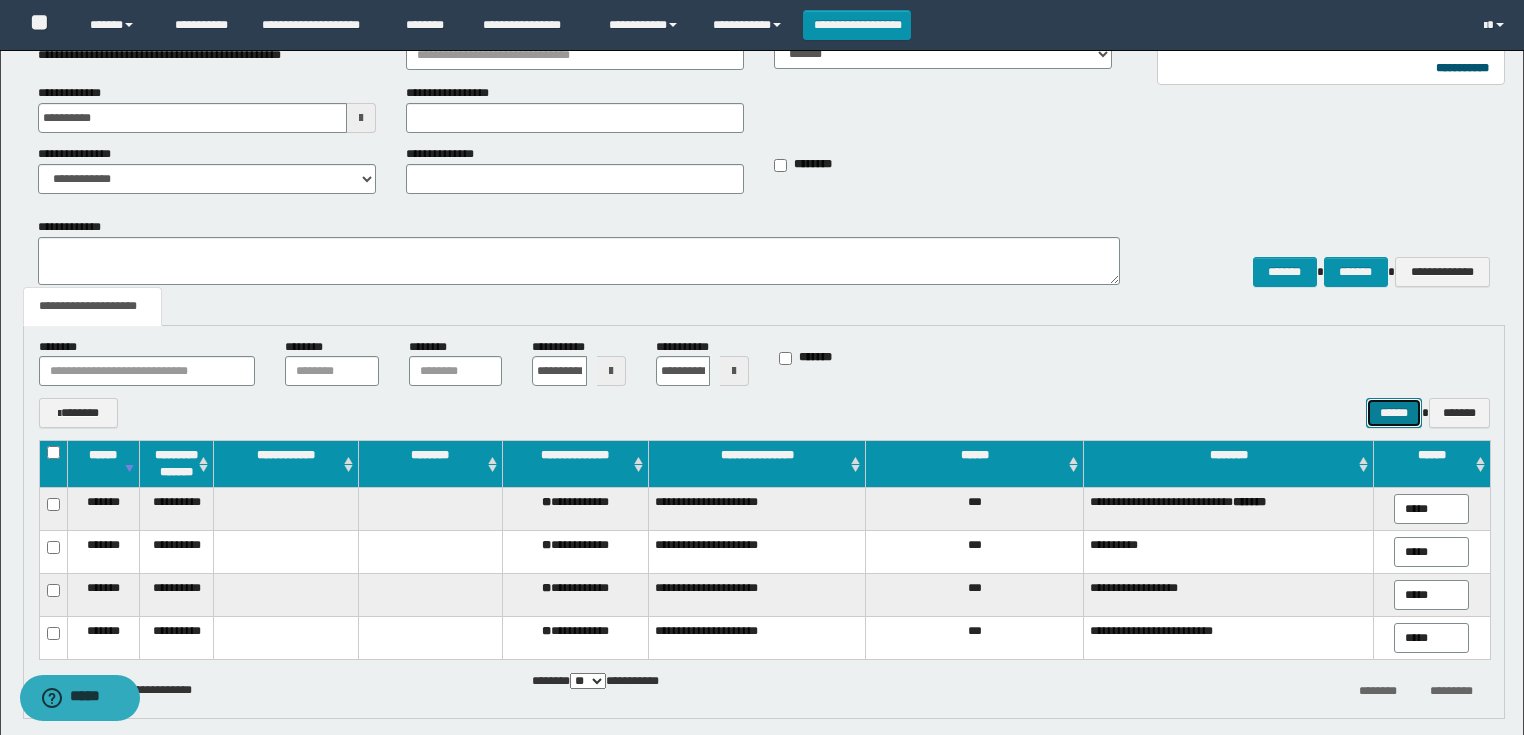click on "******" at bounding box center [1394, 413] 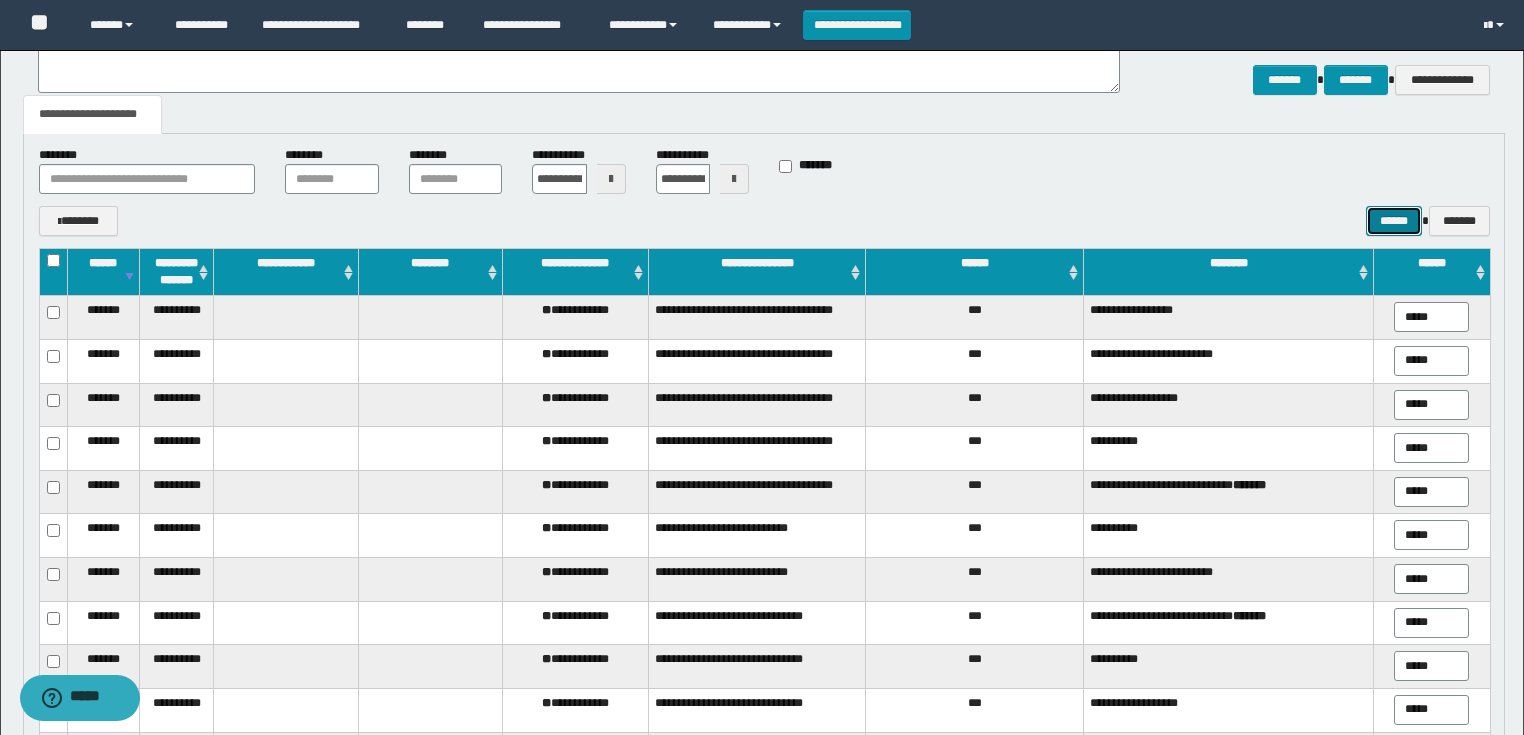 scroll, scrollTop: 160, scrollLeft: 0, axis: vertical 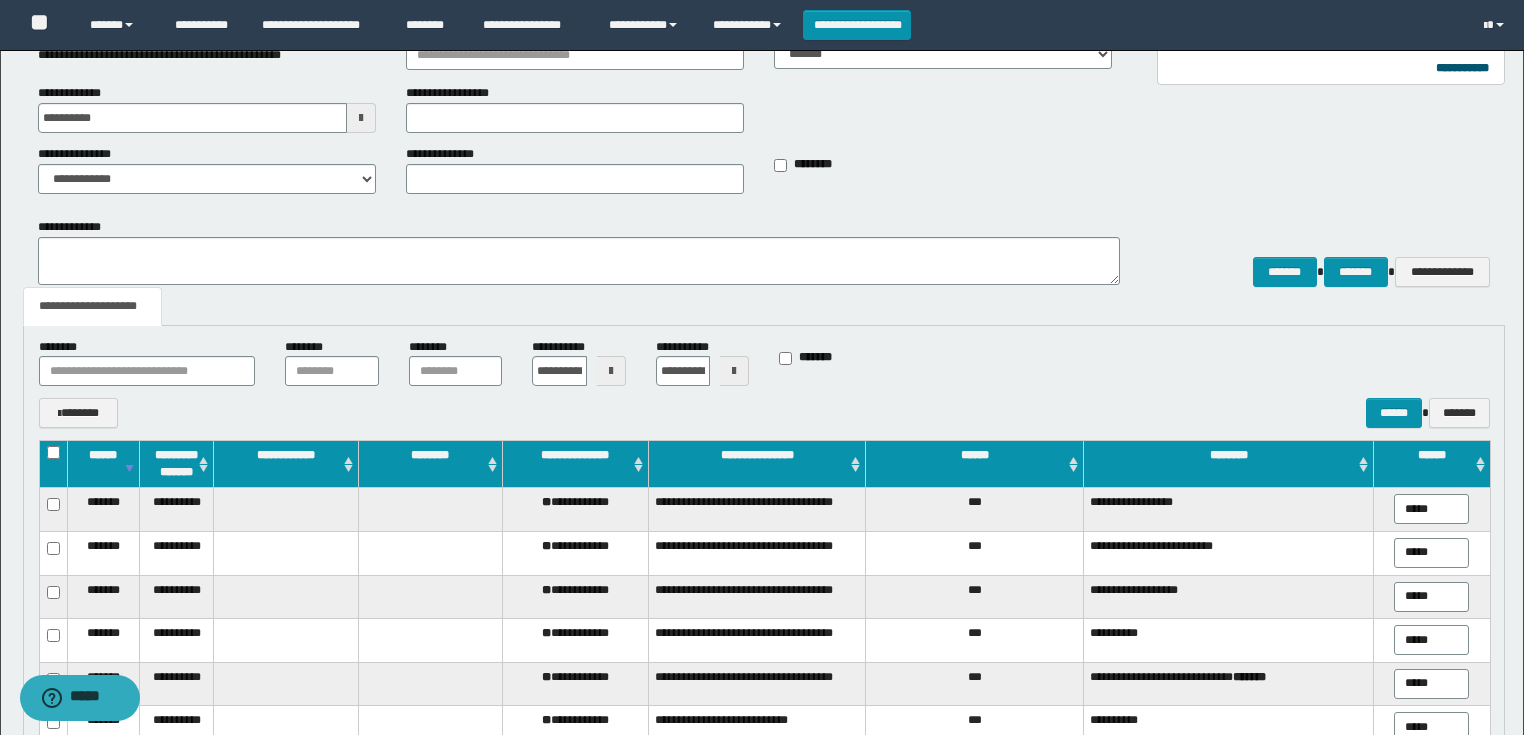 click at bounding box center [53, 464] 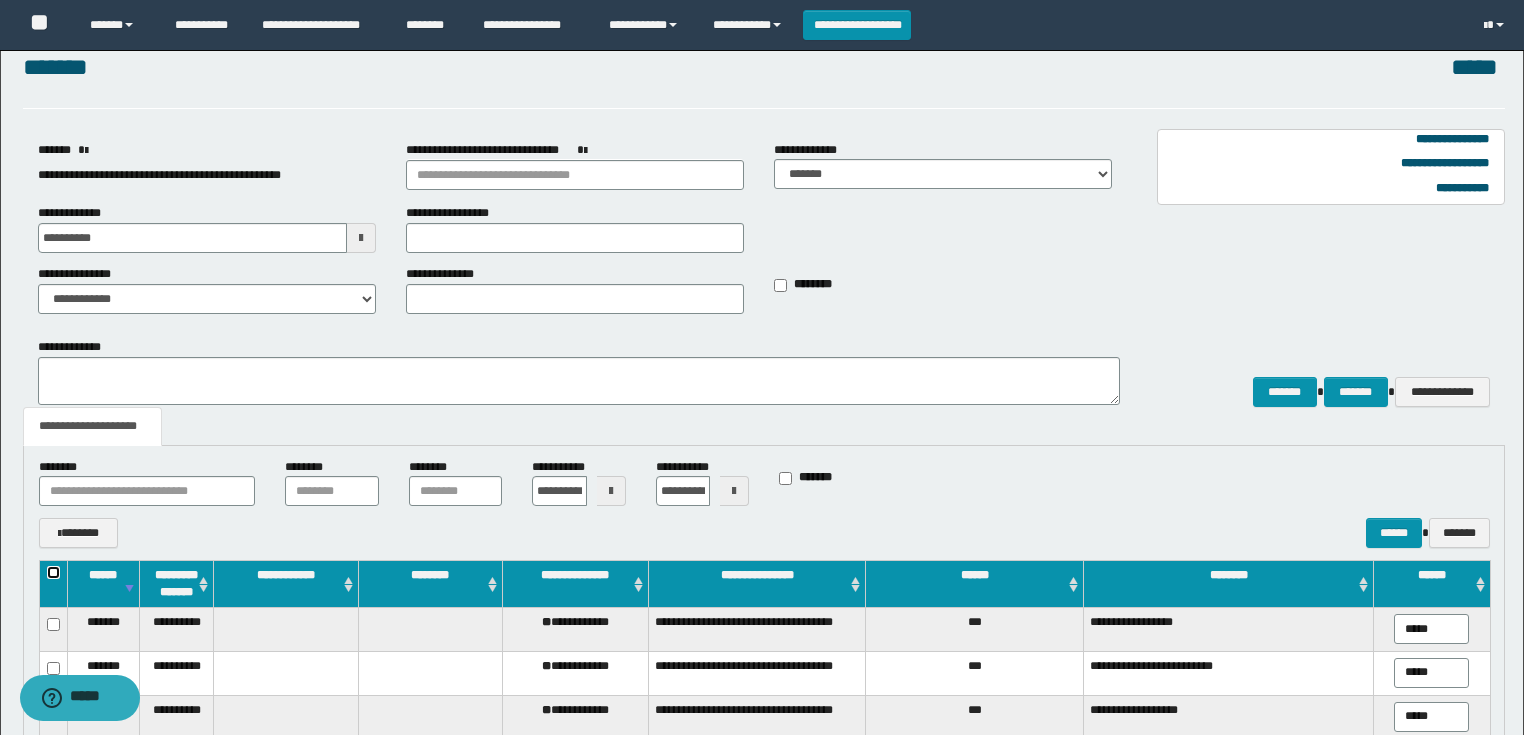 scroll, scrollTop: 0, scrollLeft: 0, axis: both 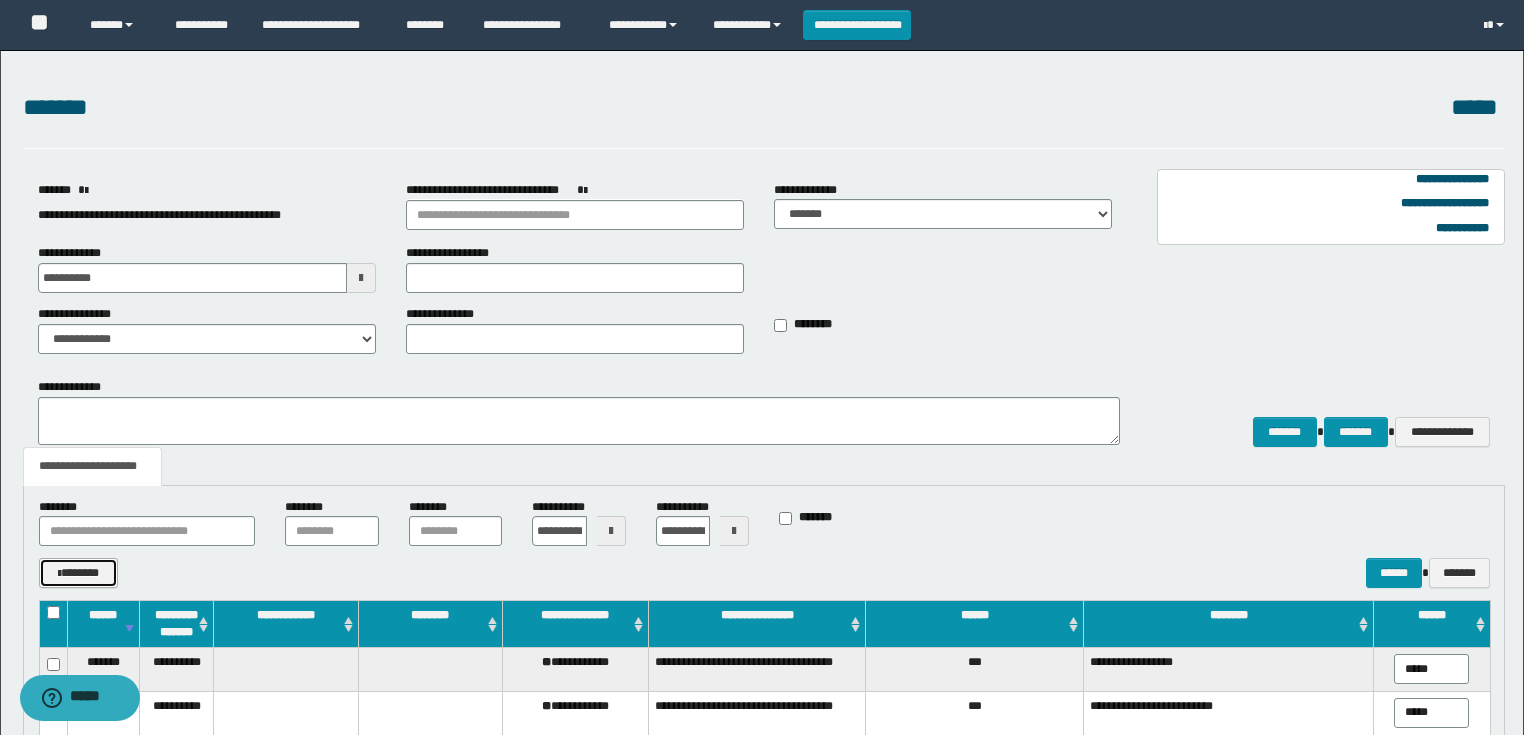 click on "*******" at bounding box center (78, 573) 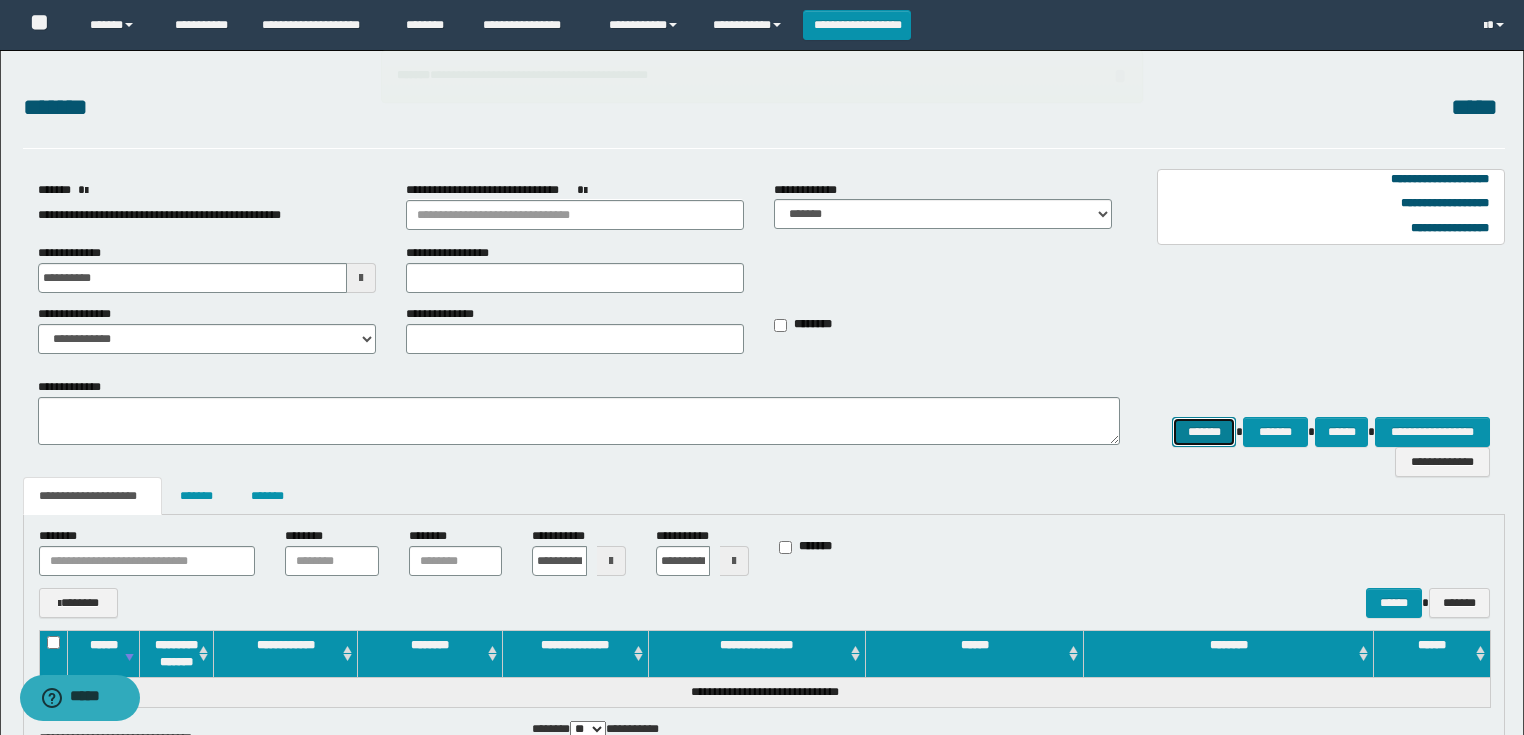 click on "*******" at bounding box center [1204, 432] 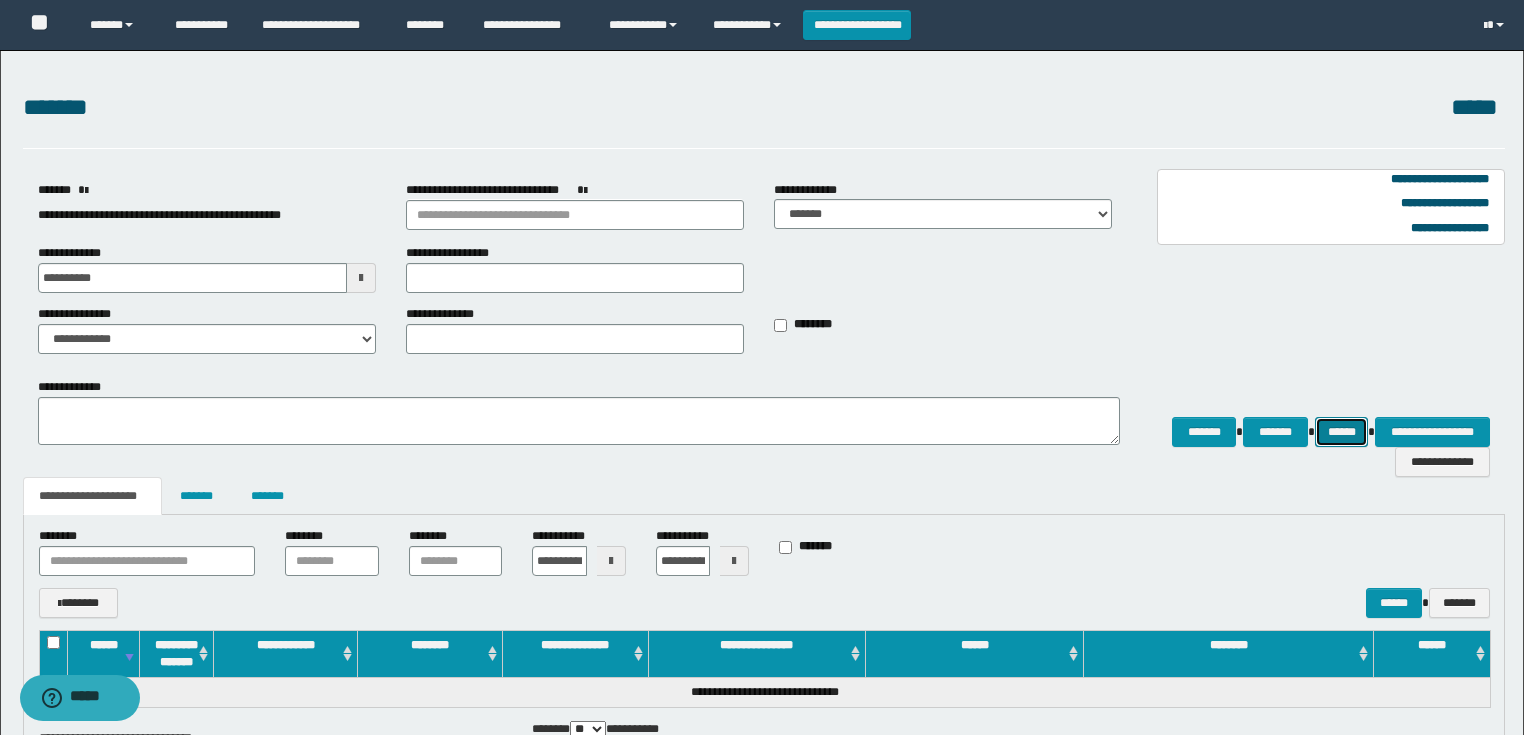 click on "******" at bounding box center [1342, 432] 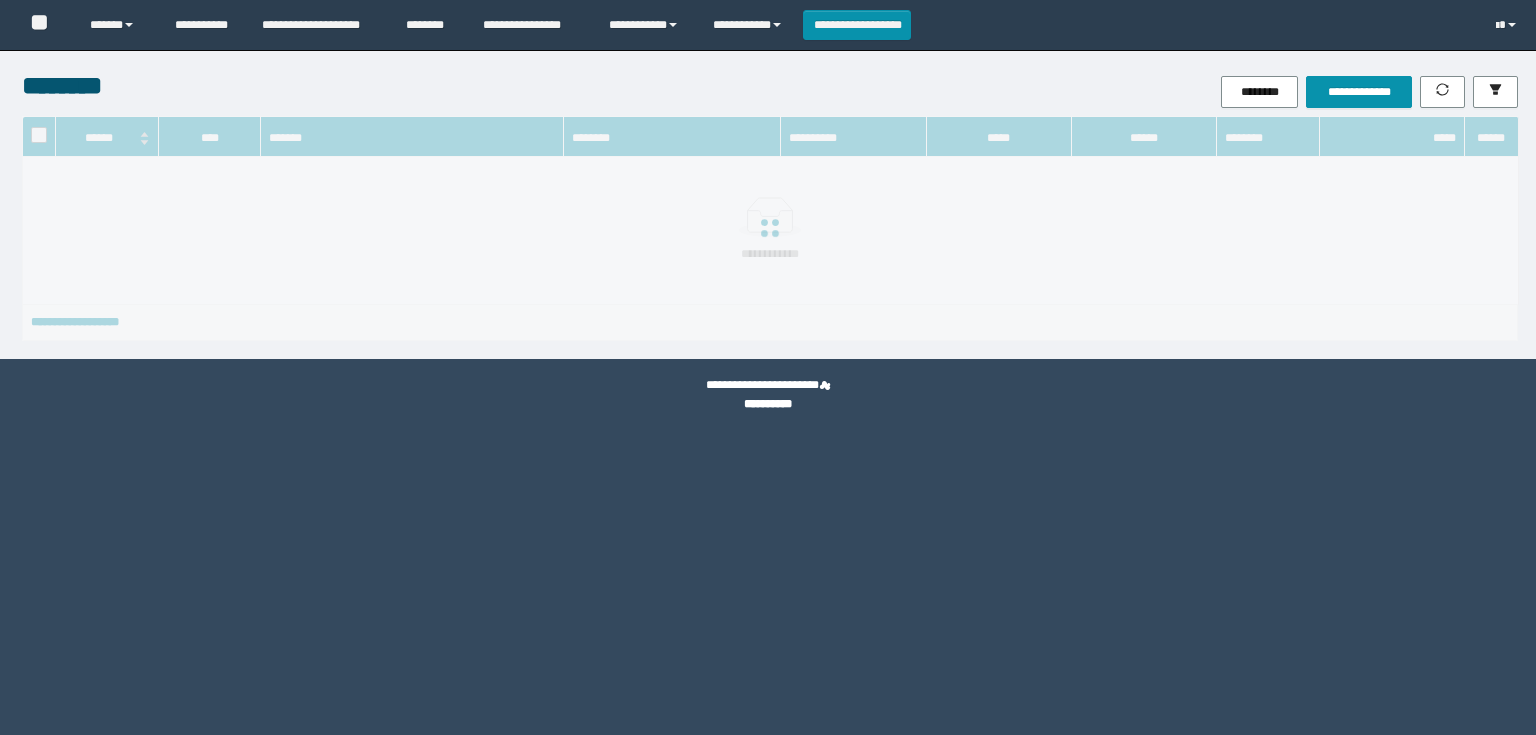 scroll, scrollTop: 0, scrollLeft: 0, axis: both 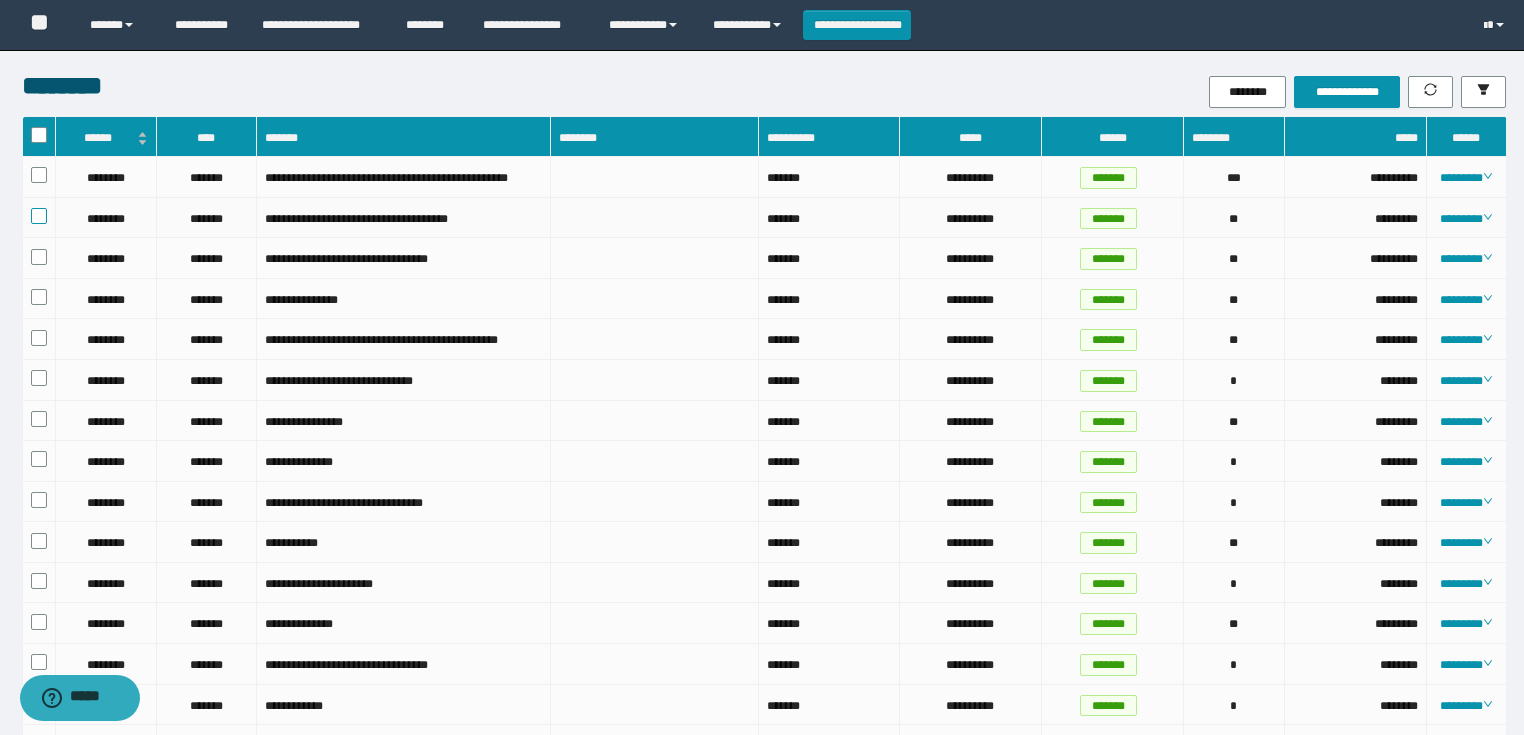 click at bounding box center (39, 216) 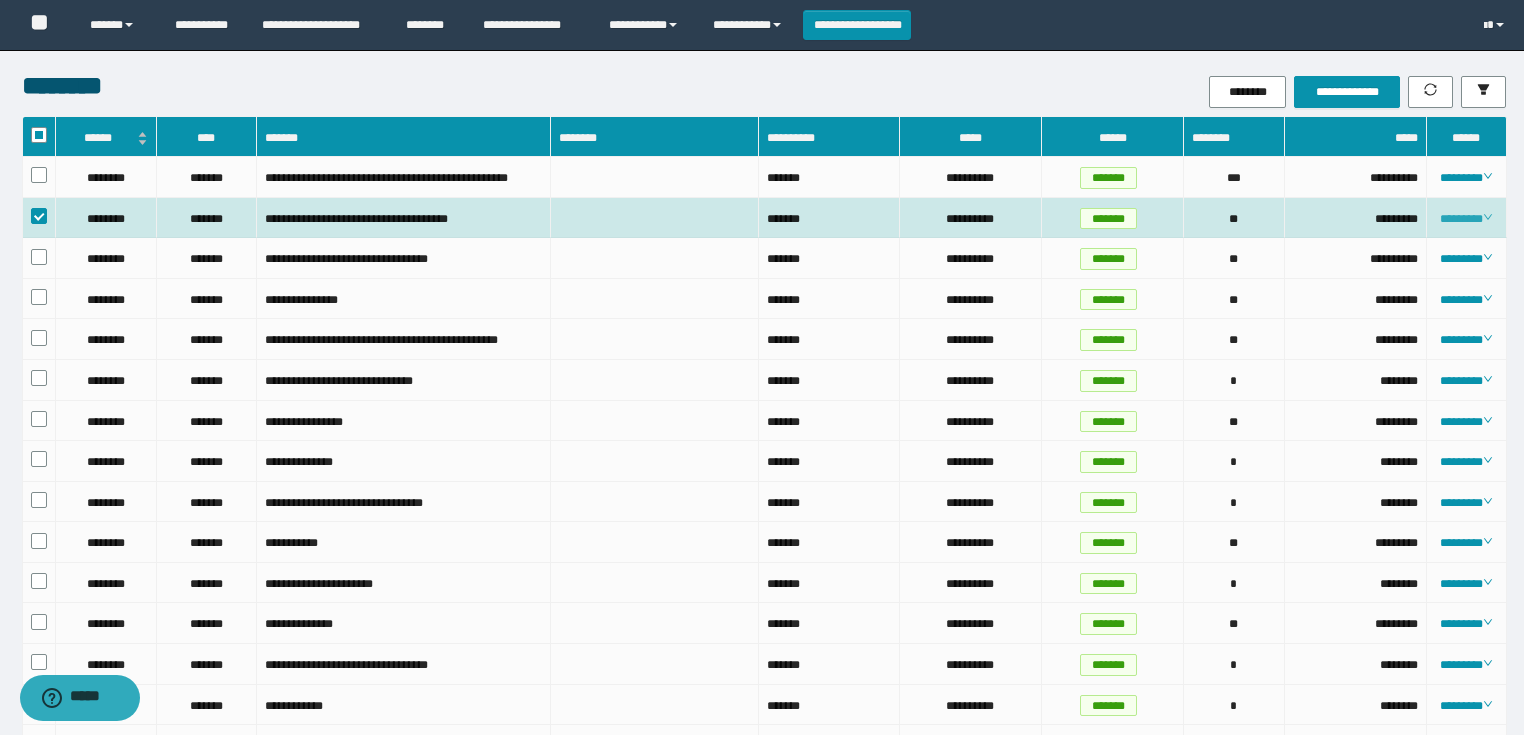 click 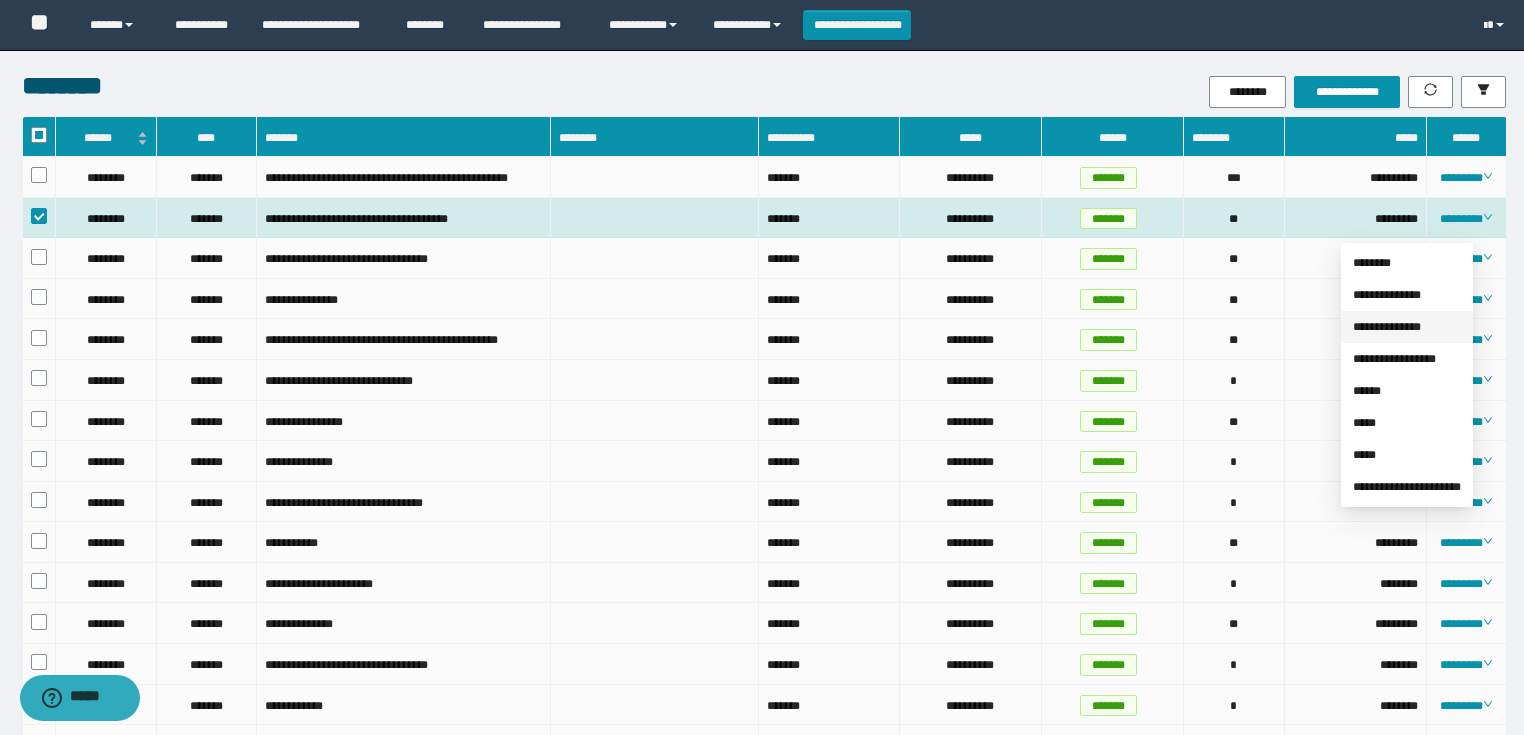 click on "**********" at bounding box center [1387, 327] 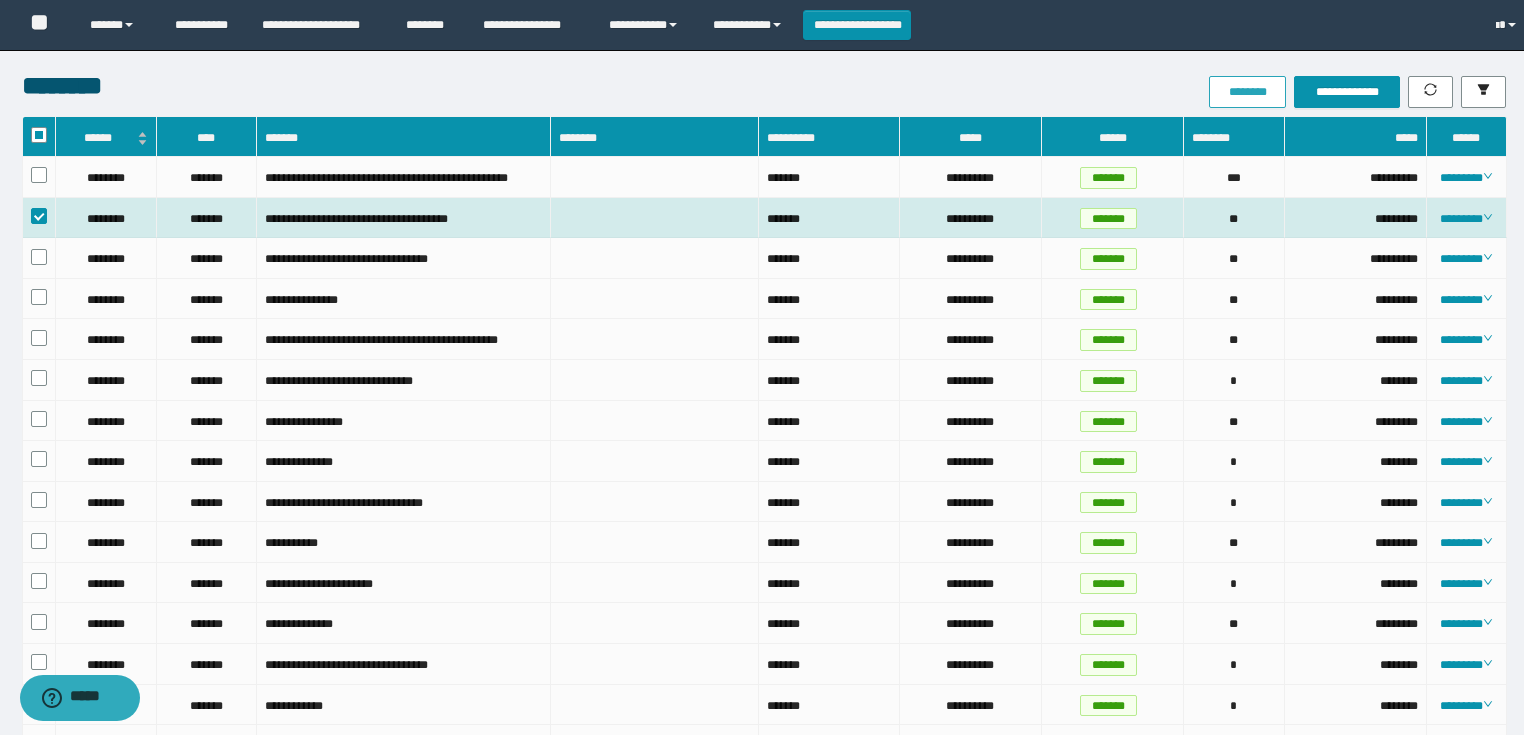 click on "********" at bounding box center (1247, 92) 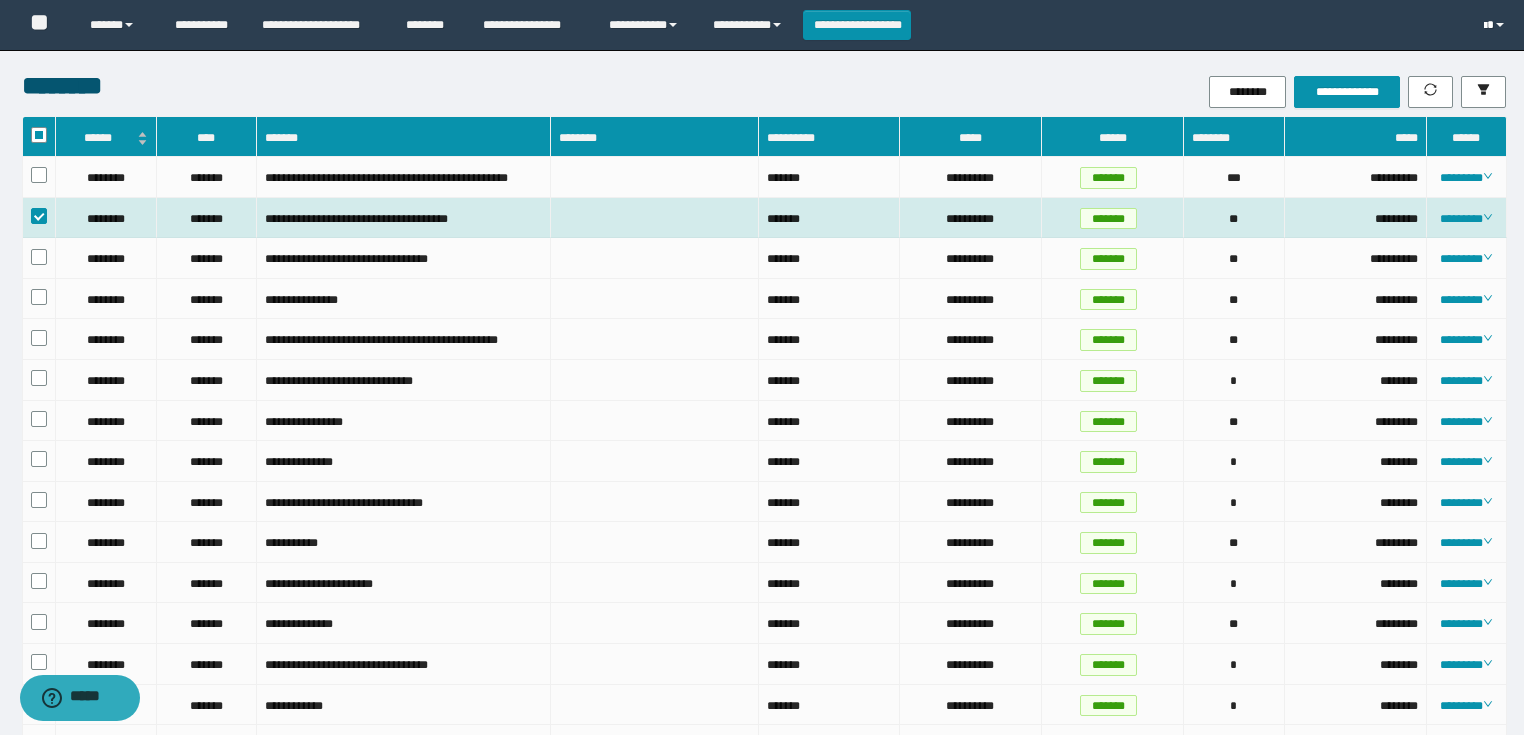 click at bounding box center (1496, 25) 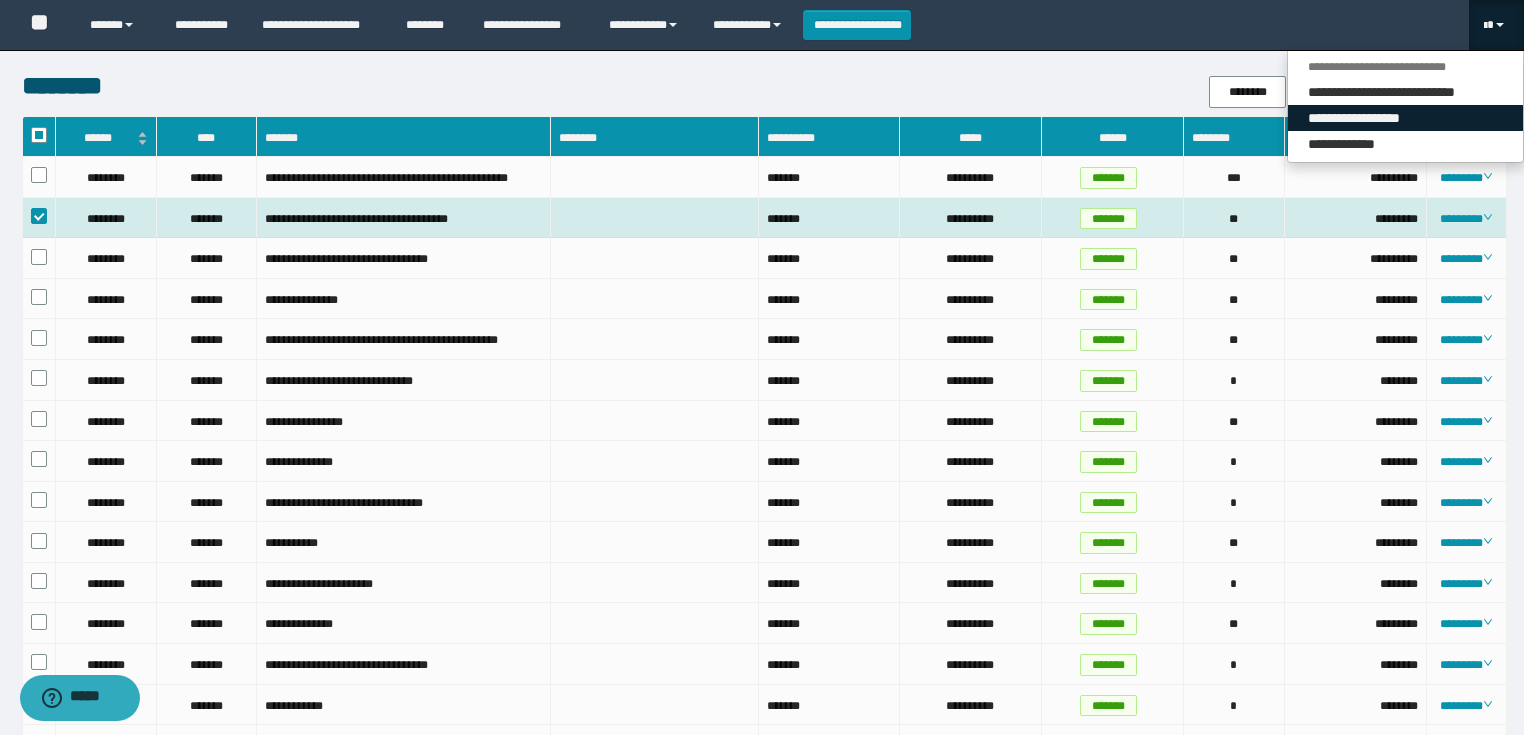 click on "**********" at bounding box center [1405, 118] 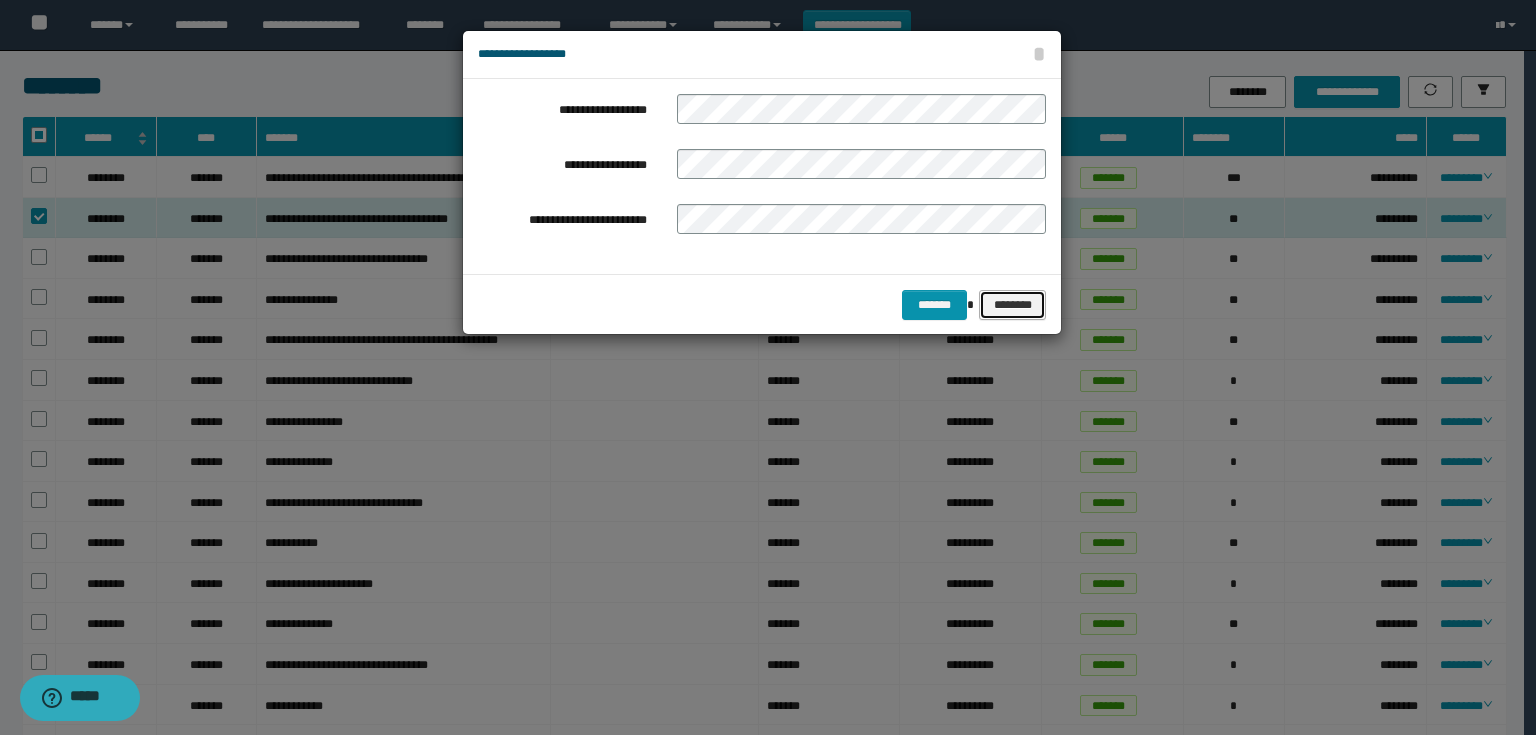 click on "********" at bounding box center [1012, 305] 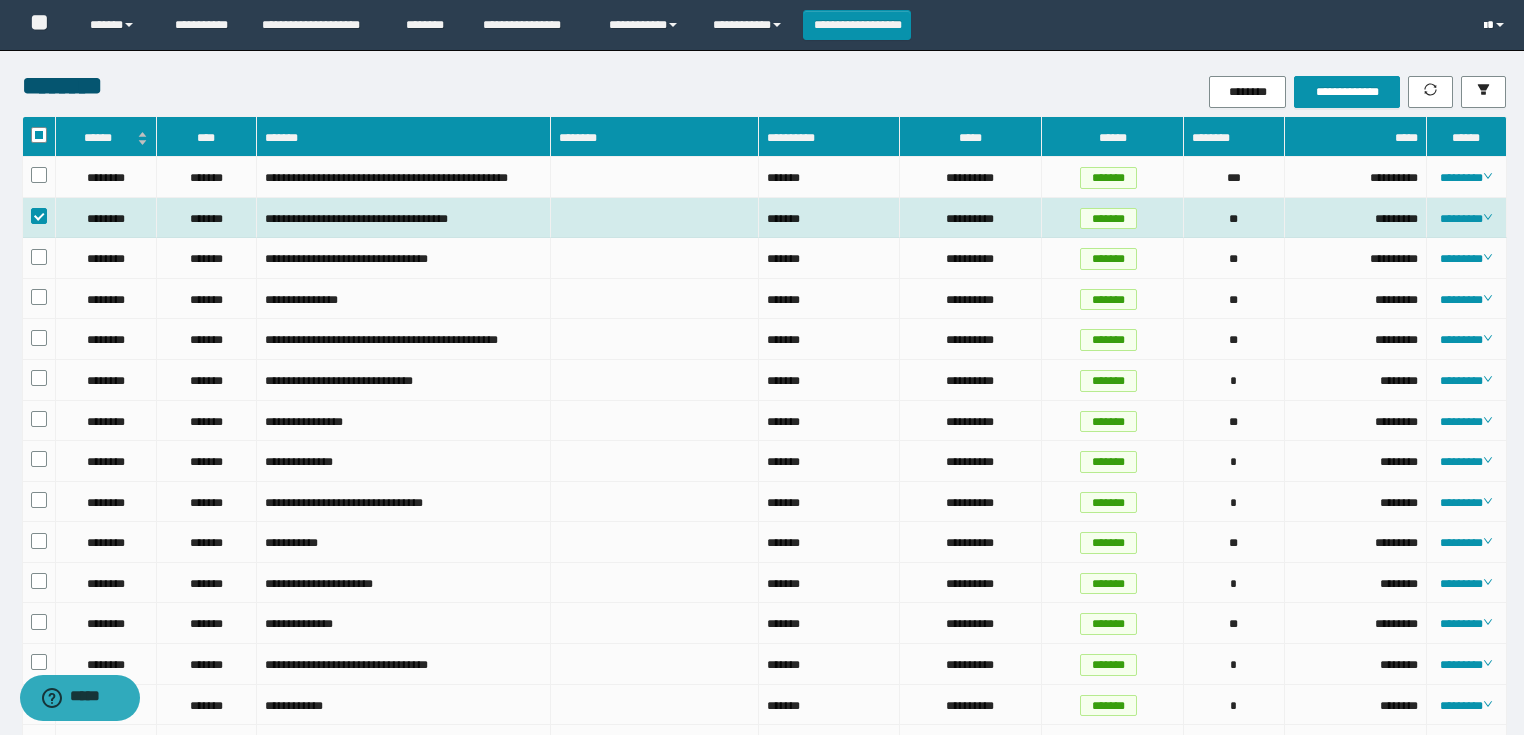 click at bounding box center [1500, 25] 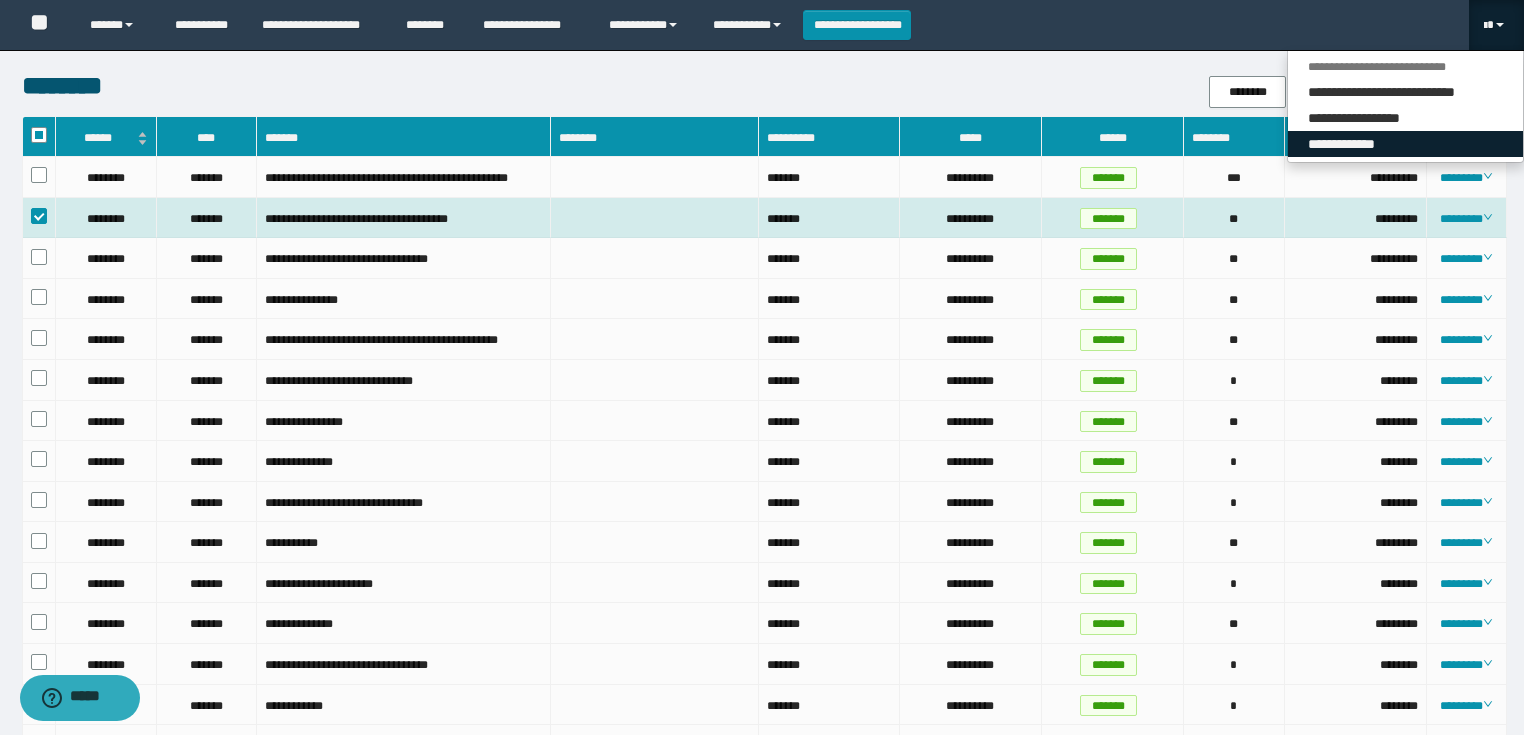 click on "**********" at bounding box center [1405, 144] 